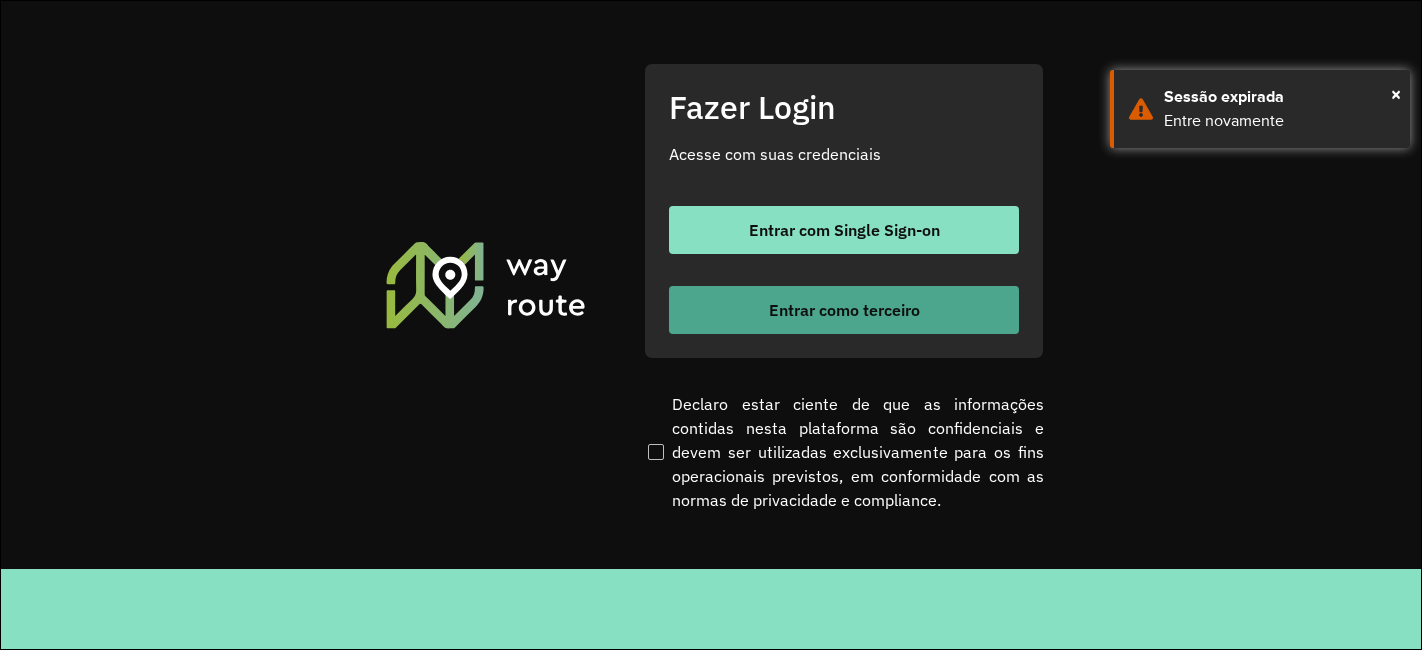 scroll, scrollTop: 0, scrollLeft: 0, axis: both 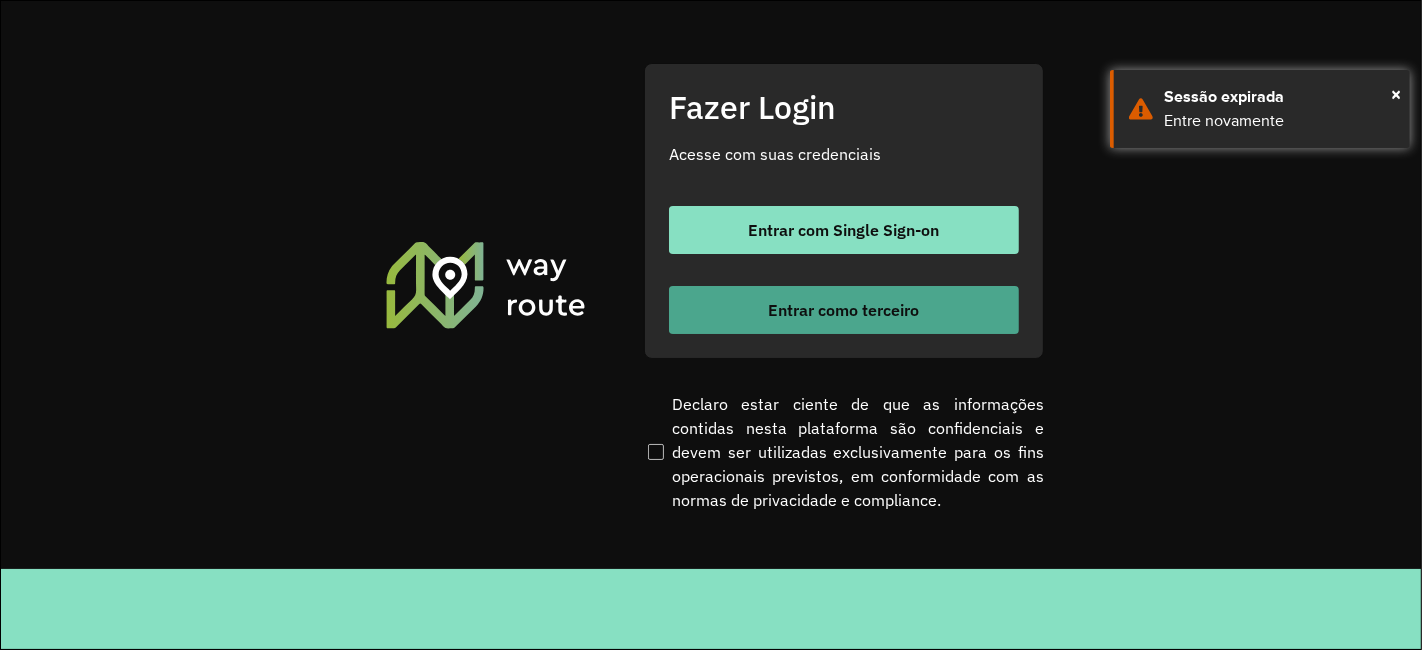 click on "Entrar como terceiro" at bounding box center [844, 310] 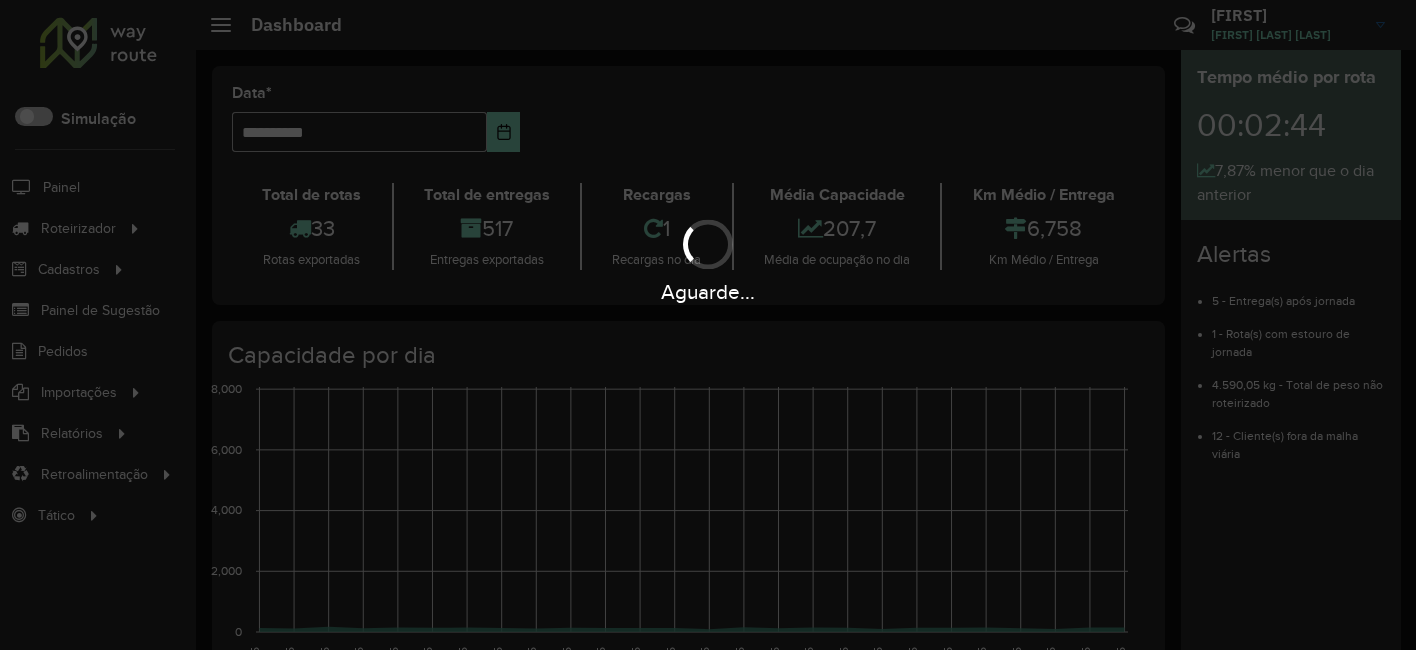 scroll, scrollTop: 0, scrollLeft: 0, axis: both 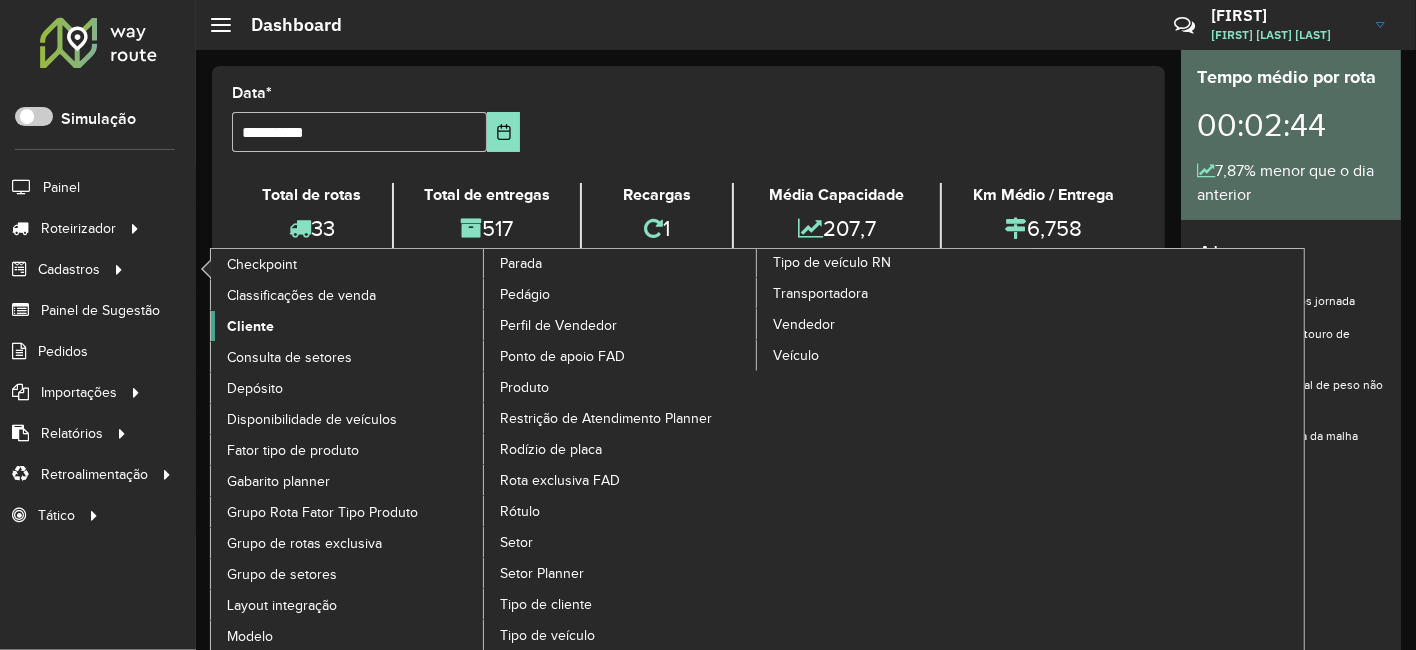 click on "Cliente" 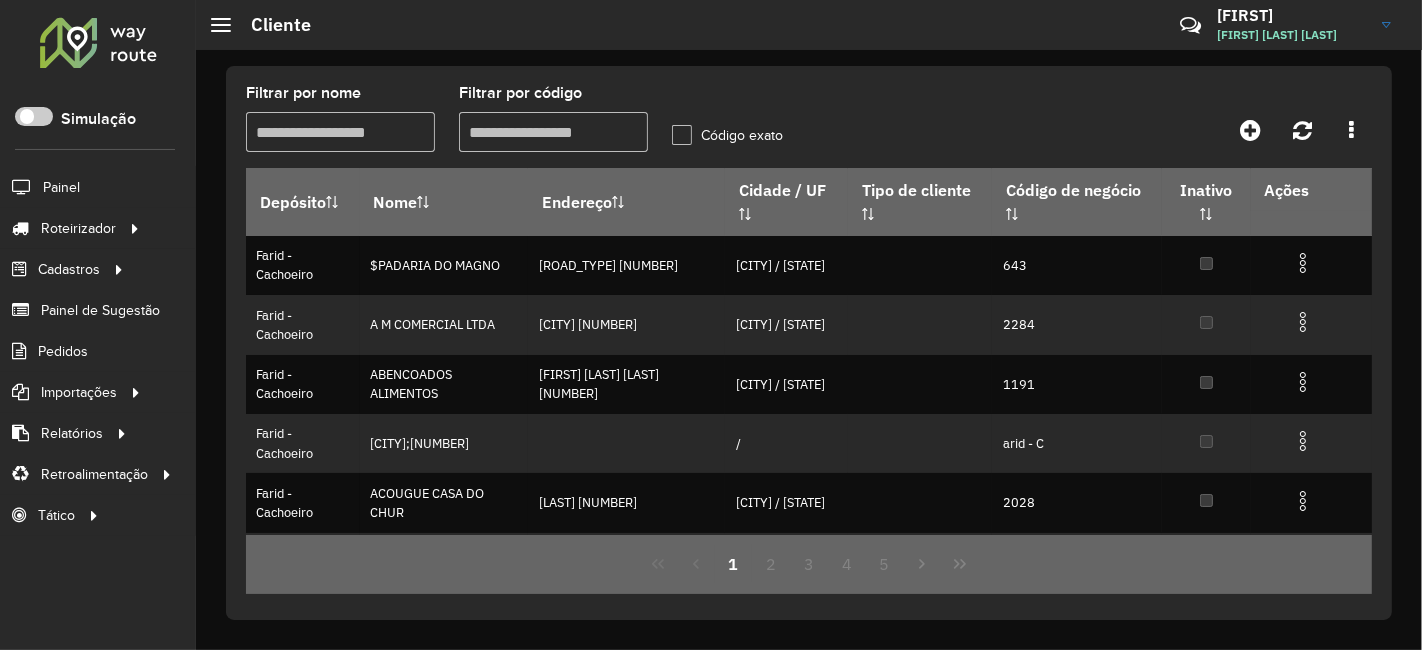 click on "Filtrar por código" at bounding box center (553, 132) 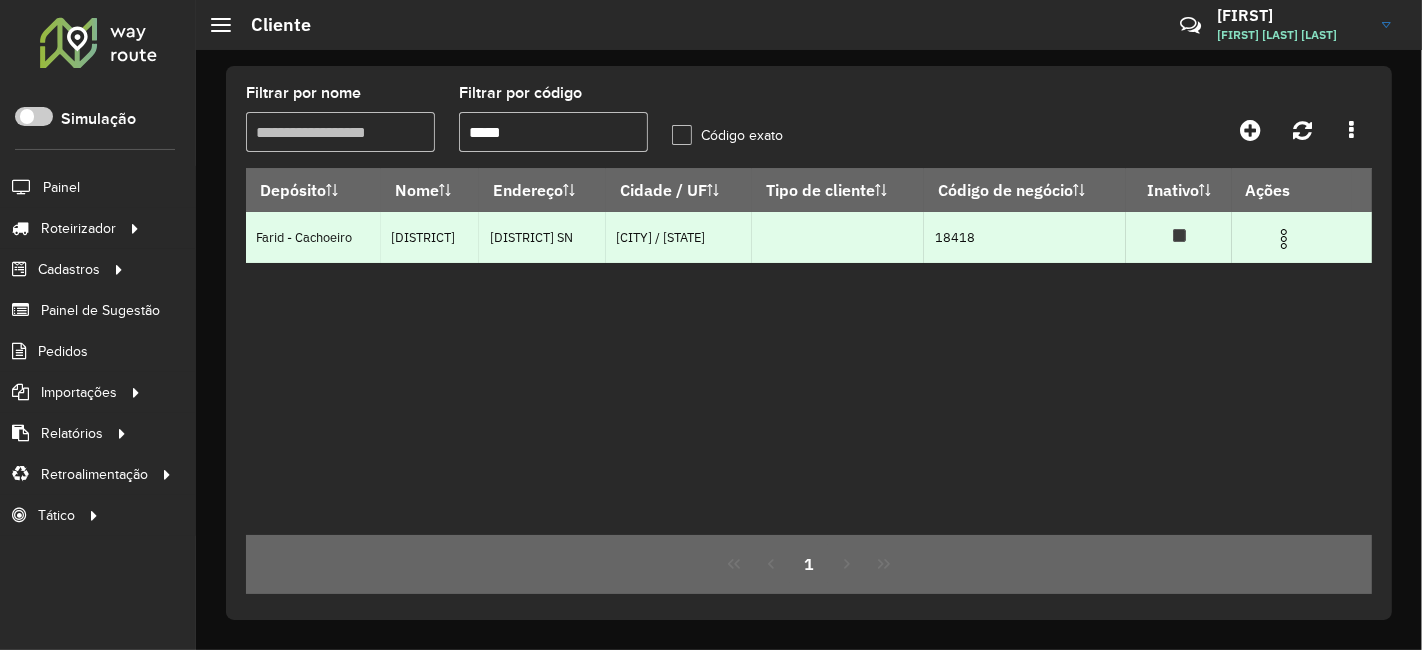 type on "*****" 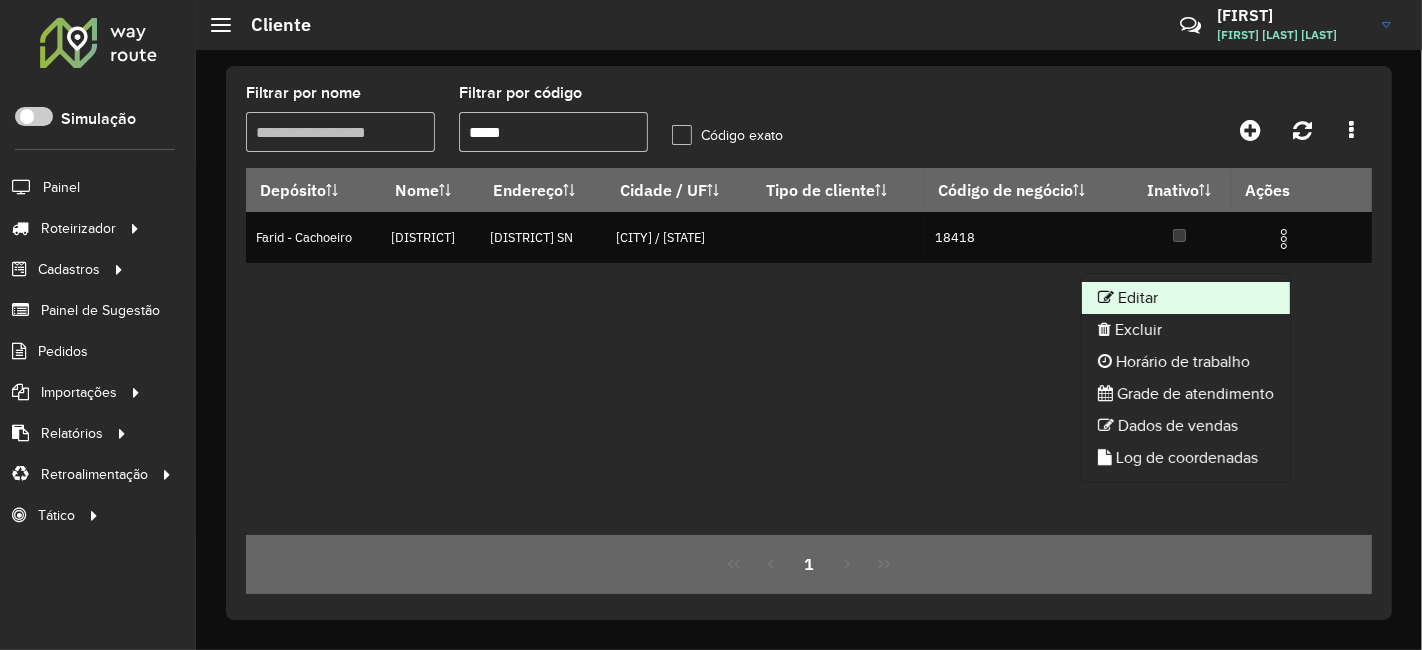 click on "Editar" 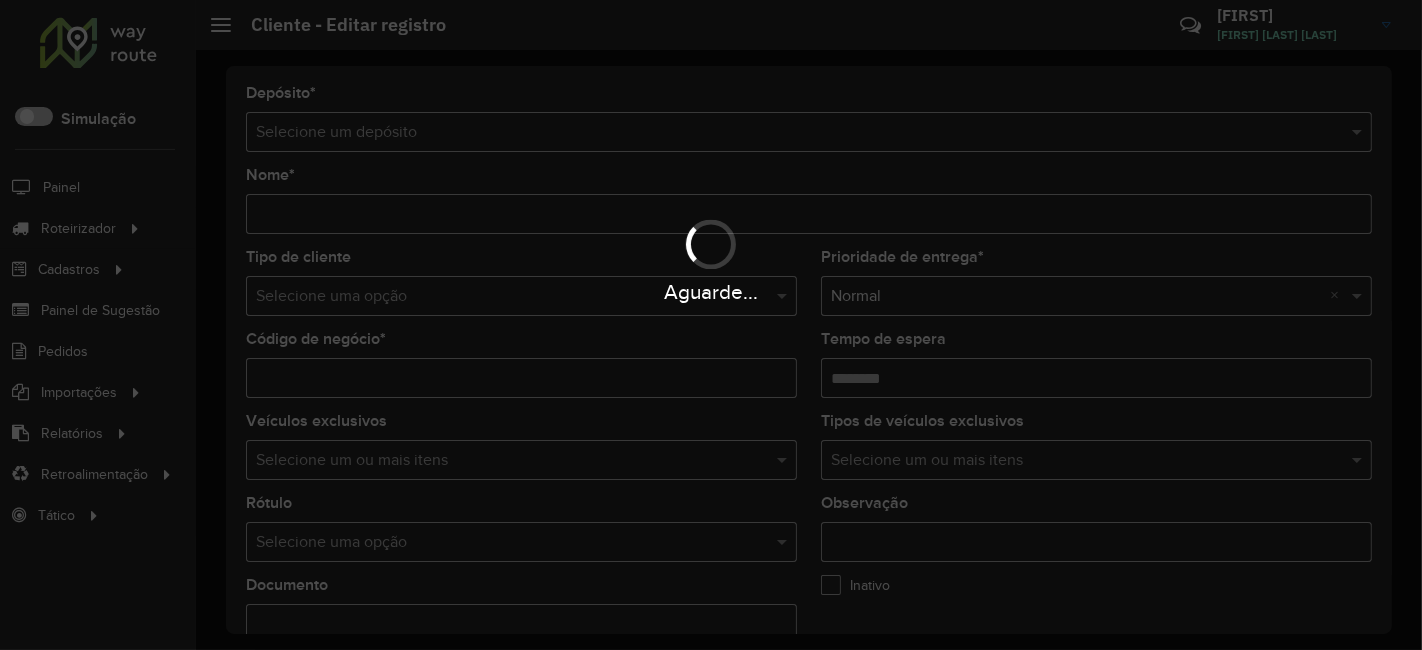 type on "**********" 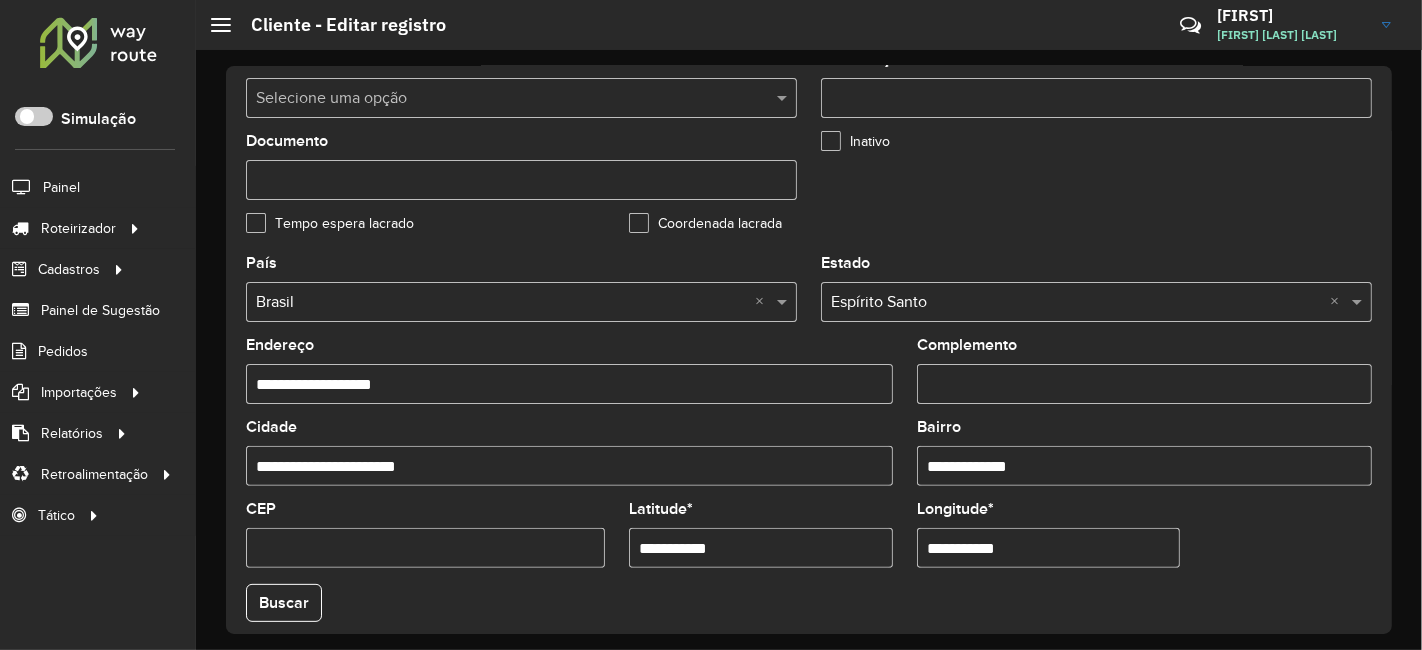 scroll, scrollTop: 555, scrollLeft: 0, axis: vertical 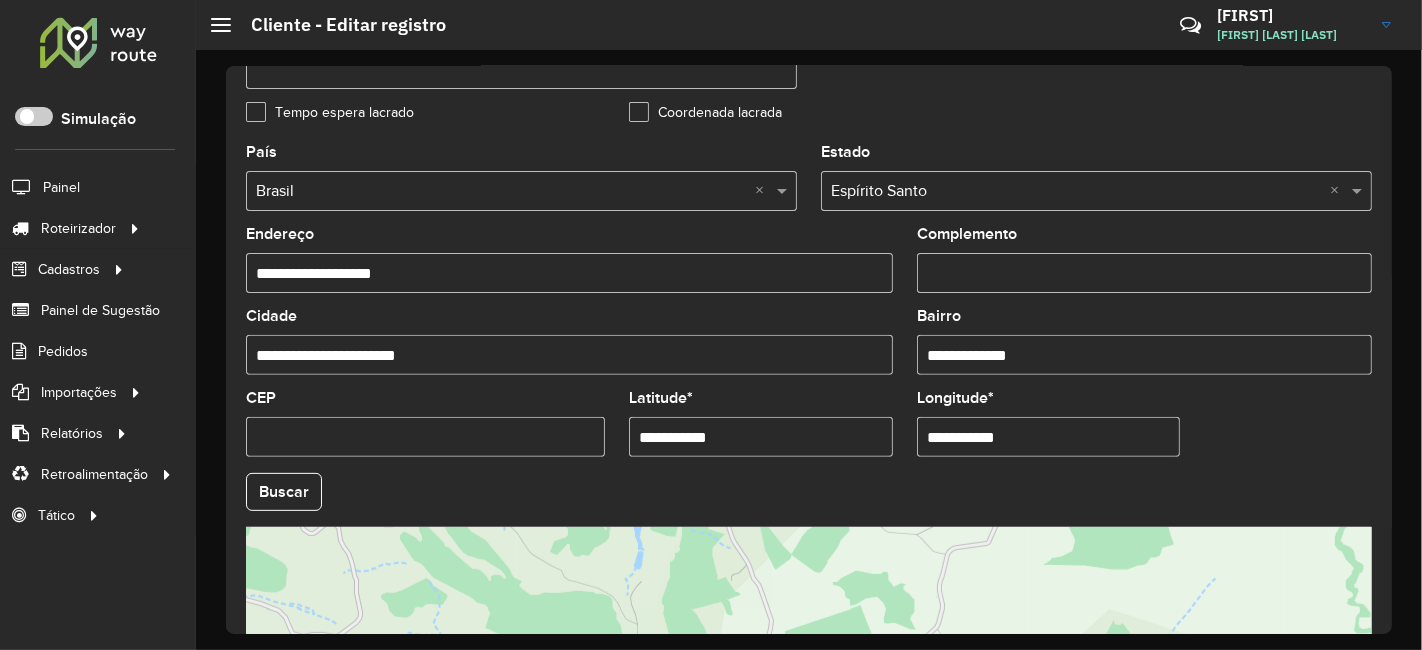 click on "**********" at bounding box center [761, 437] 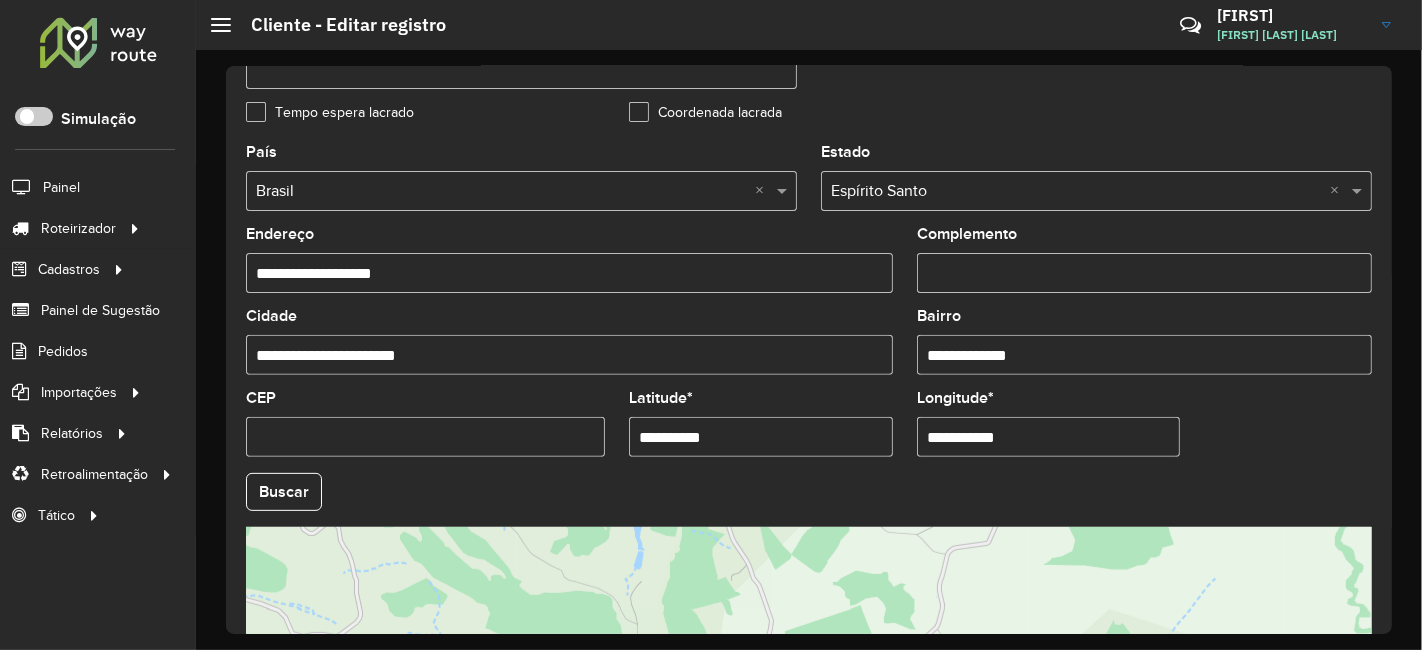 type on "**********" 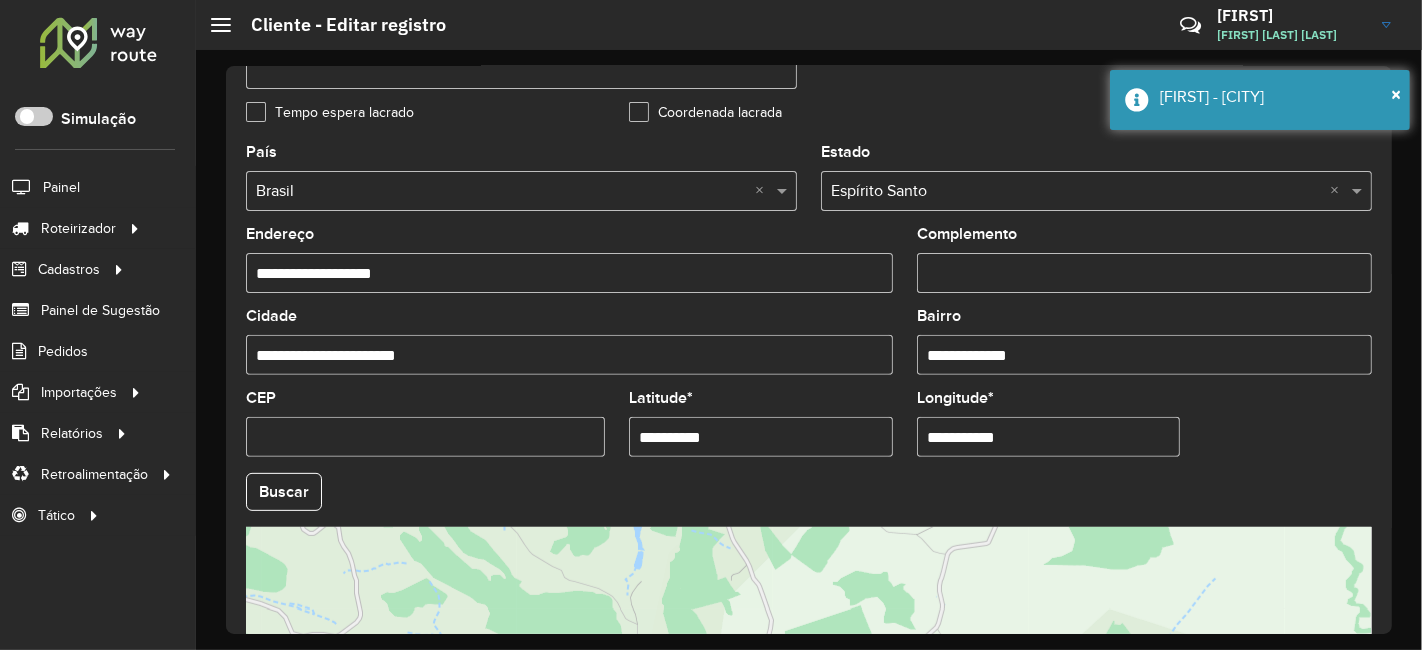 click on "**********" at bounding box center [1049, 437] 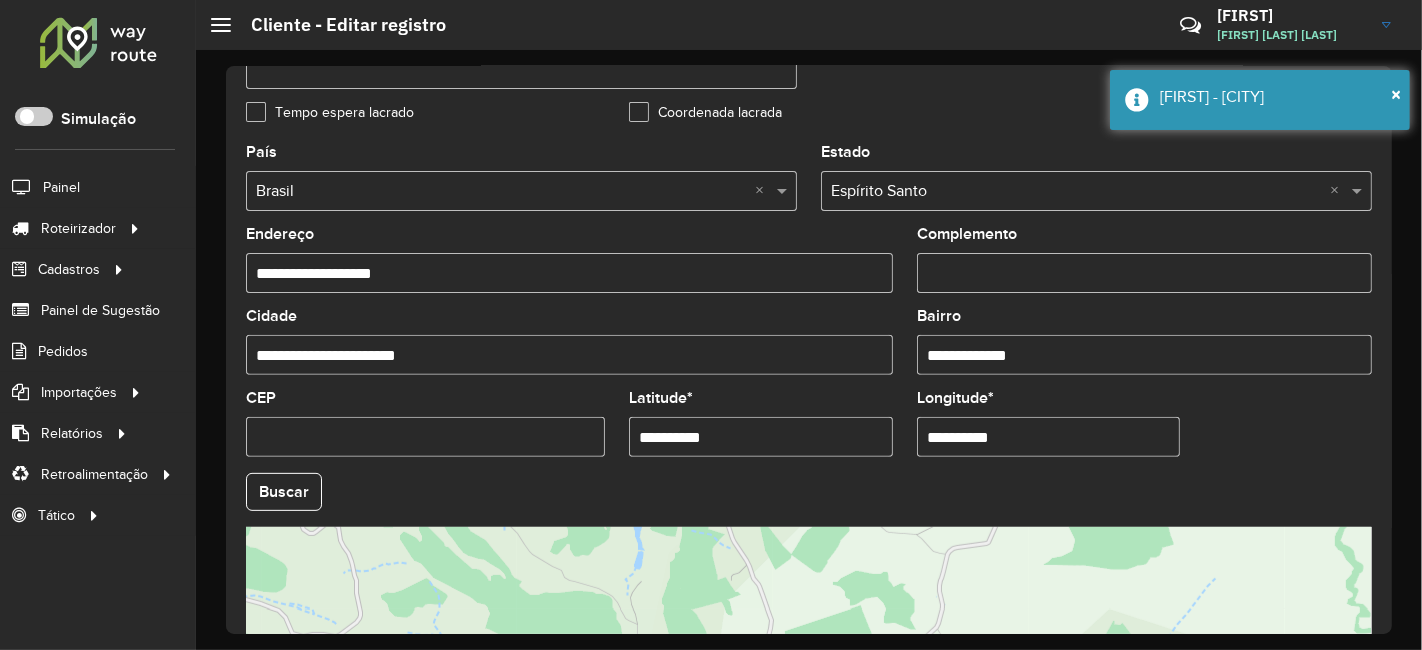 type on "**********" 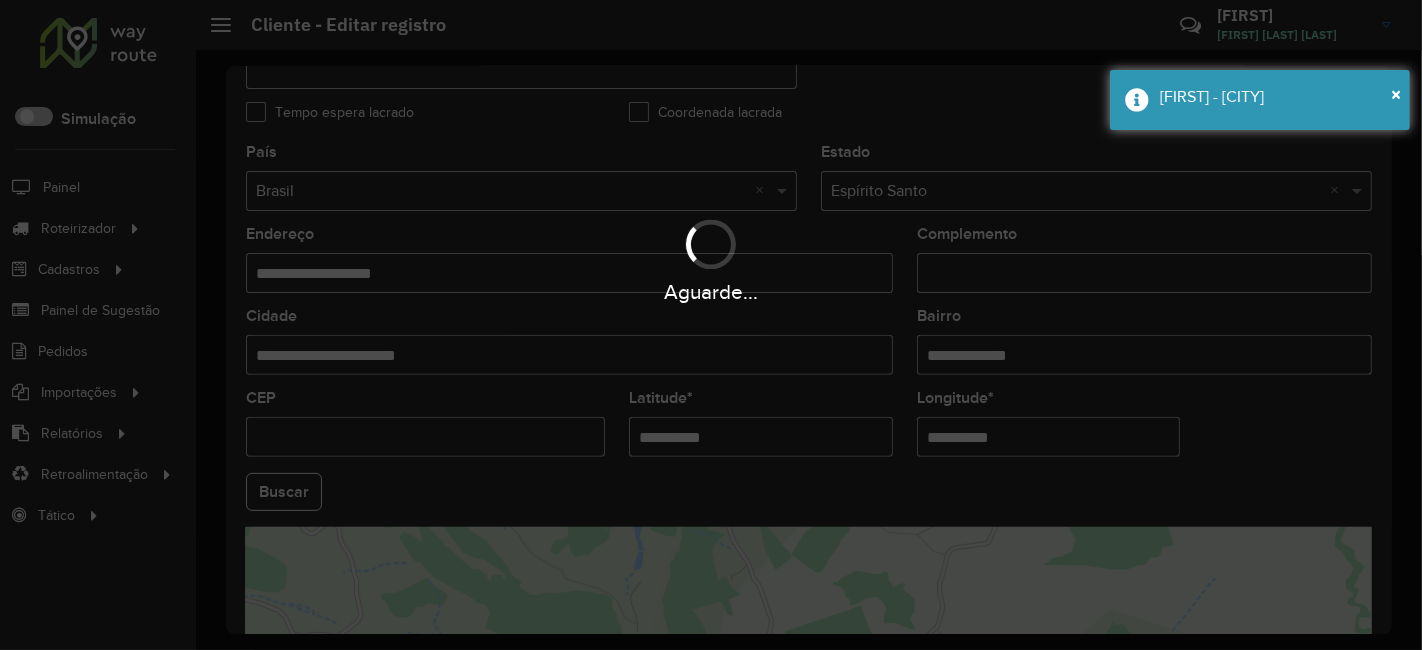 click on "Aguarde...  Pop-up bloqueado!  Seu navegador bloqueou automáticamente a abertura de uma nova janela.   Acesse as configurações e adicione o endereço do sistema a lista de permissão.   Fechar  Roteirizador AmbevTech Simulação Painel Roteirizador Entregas Vendas Cadastros Checkpoint Classificações de venda Cliente Consulta de setores Depósito Disponibilidade de veículos Fator tipo de produto Gabarito planner Grupo Rota Fator Tipo Produto Grupo de rotas exclusiva Grupo de setores Layout integração Modelo Parada Pedágio Perfil de Vendedor Ponto de apoio FAD Produto Restrição de Atendimento Planner Rodízio de placa Rota exclusiva FAD Rótulo Setor Setor Planner Tipo de cliente Tipo de veículo Tipo de veículo RN Transportadora Vendedor Veículo Painel de Sugestão Pedidos Importações Classificação e volume de venda Clientes Fator tipo produto Gabarito planner Grade de atendimento Janela de atendimento Localização Pedidos Restrição de Atendimento Planner Tempo de espera Vendedor Veículos" at bounding box center [711, 325] 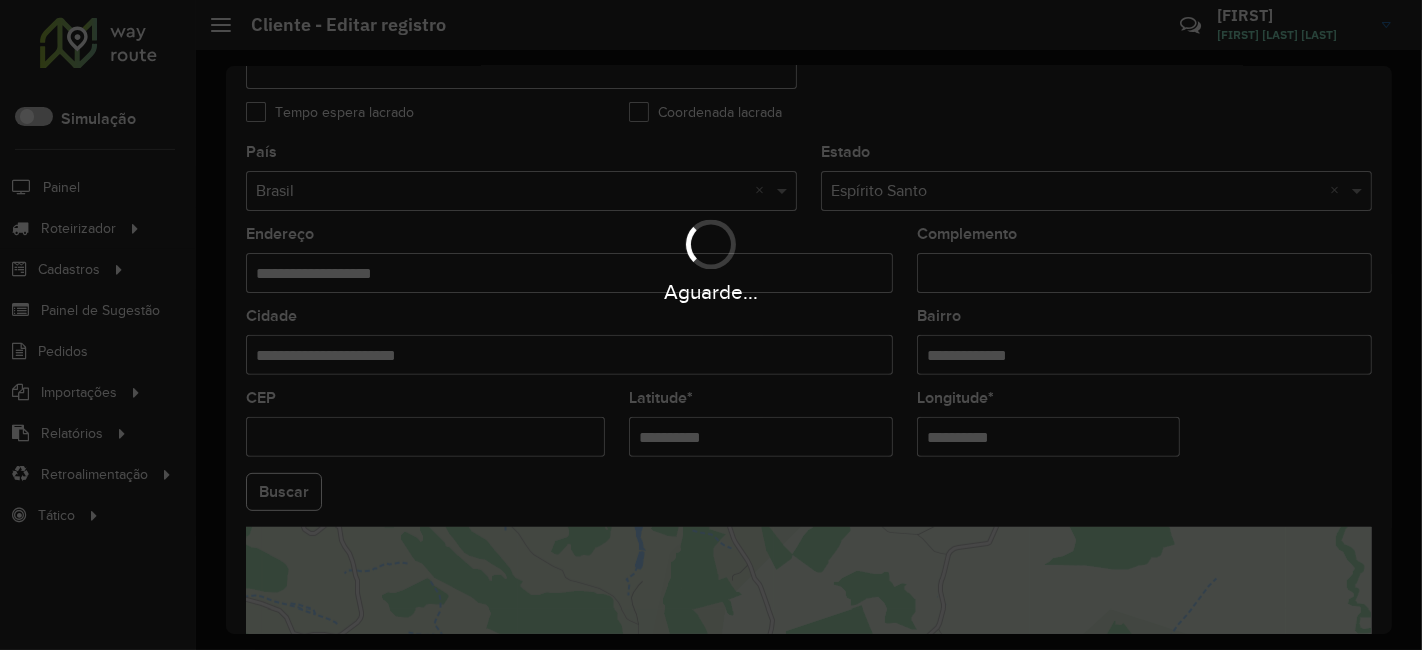 click on "Buscar" 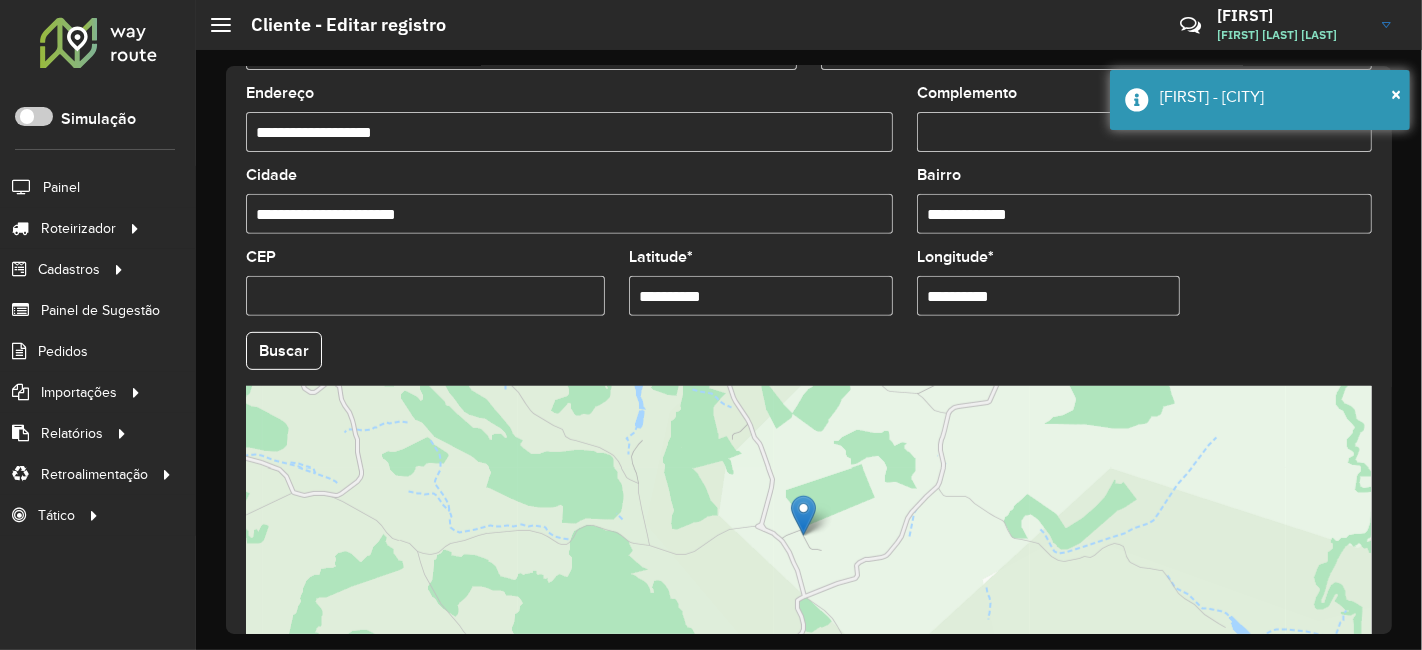 scroll, scrollTop: 836, scrollLeft: 0, axis: vertical 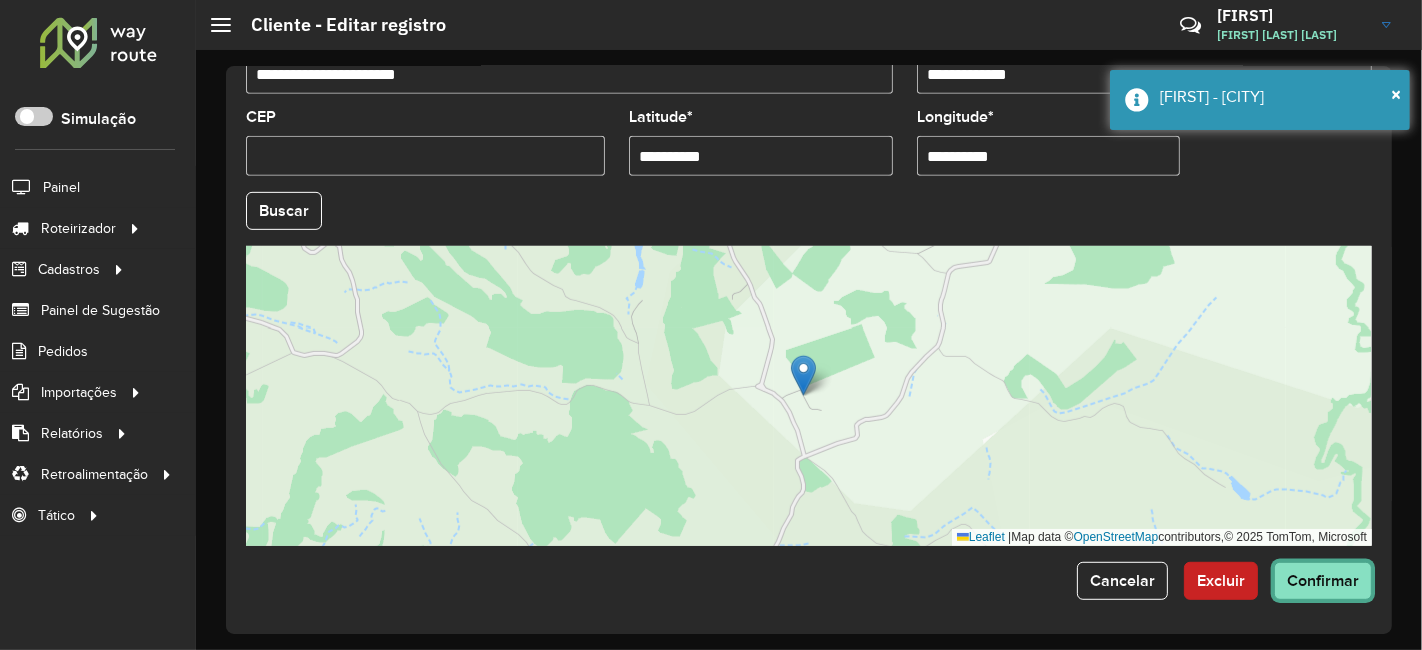 click on "Confirmar" 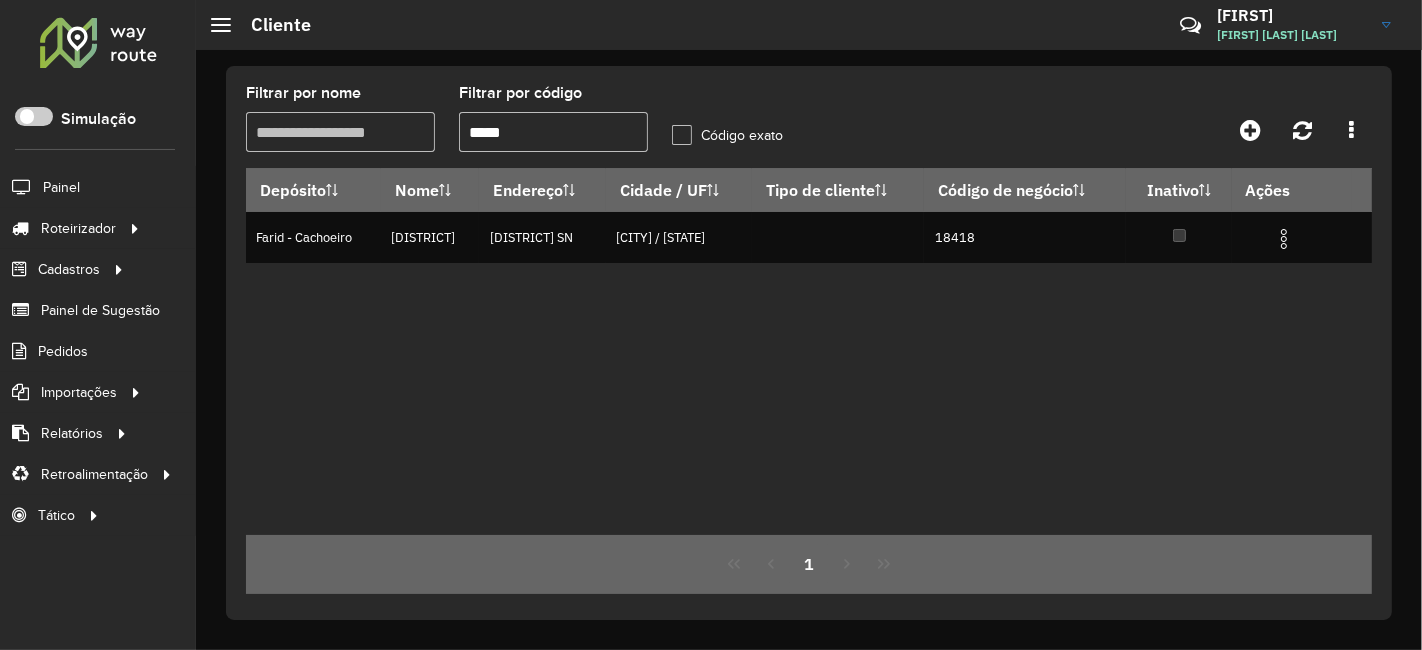 click on "*****" at bounding box center (553, 132) 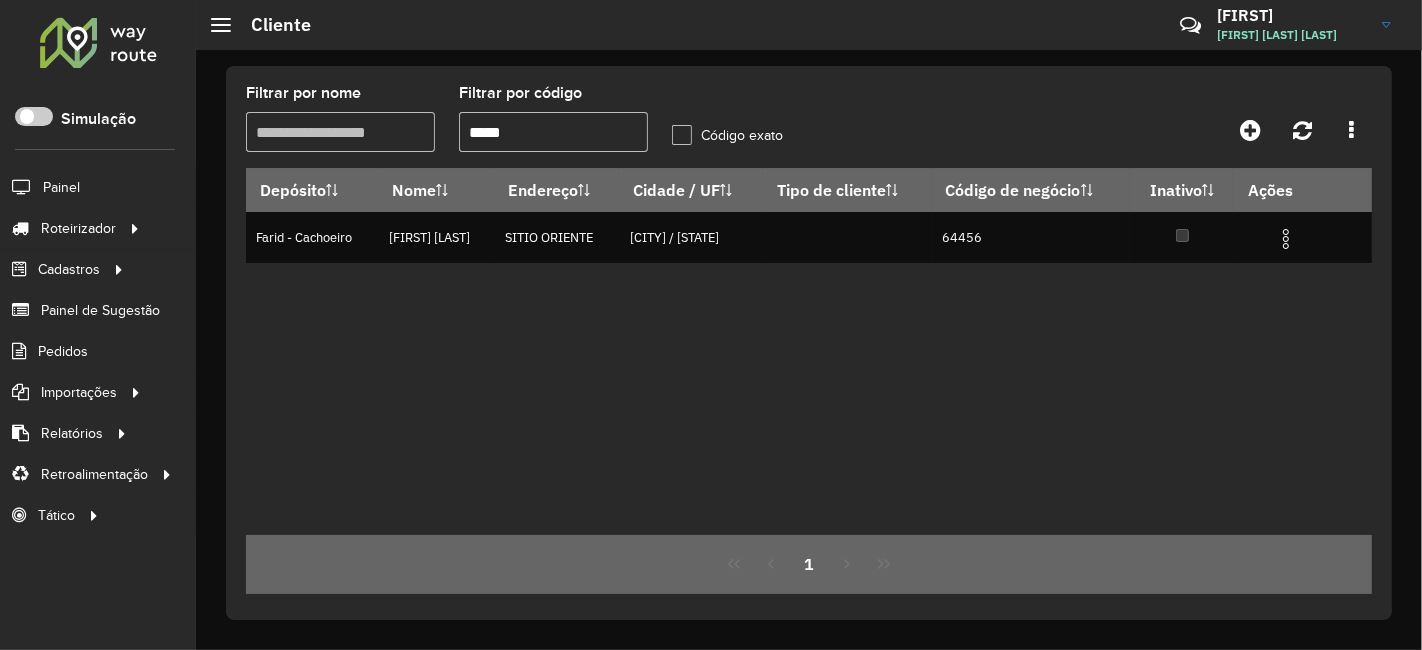 type on "*****" 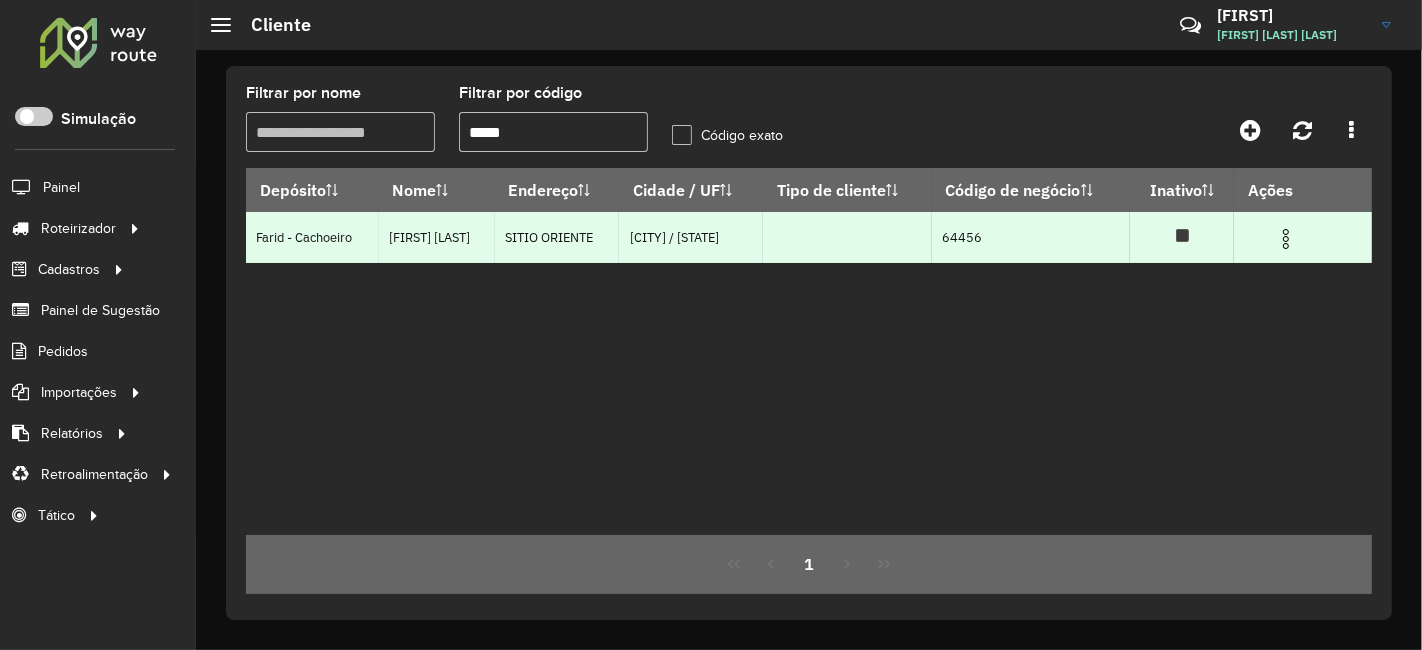 click at bounding box center [1286, 239] 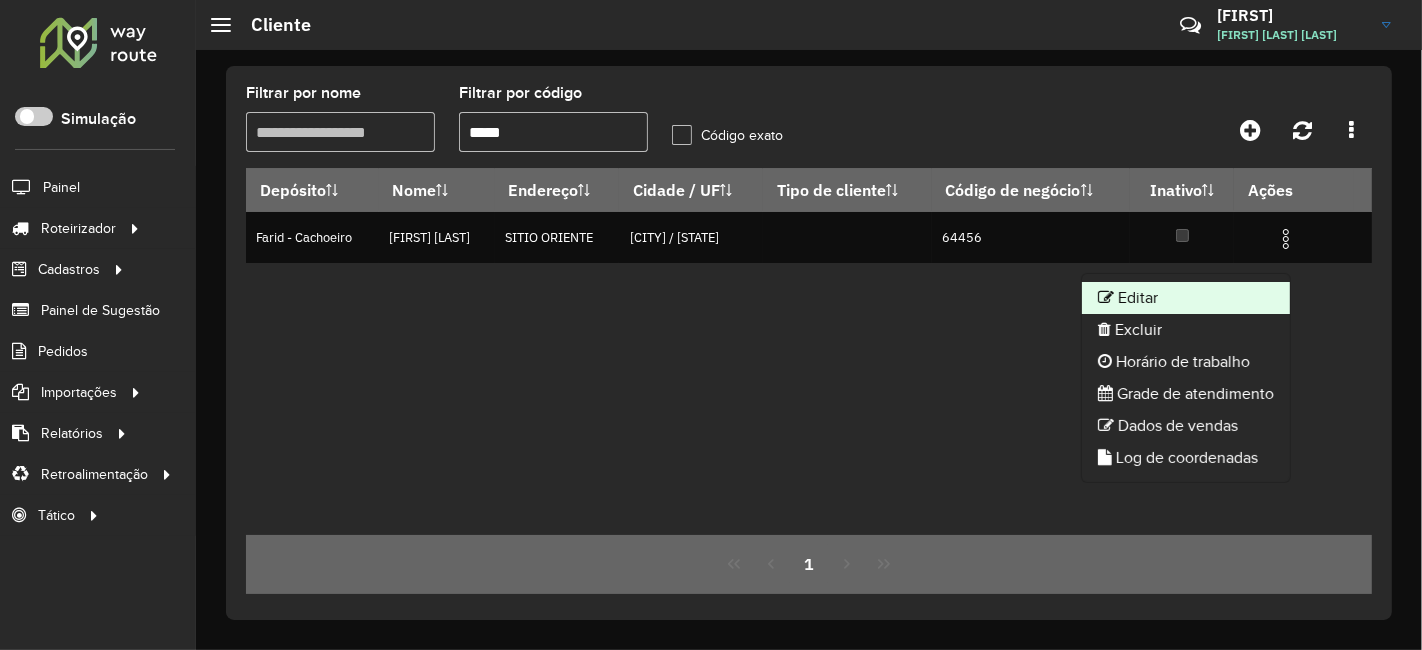 click on "Editar" 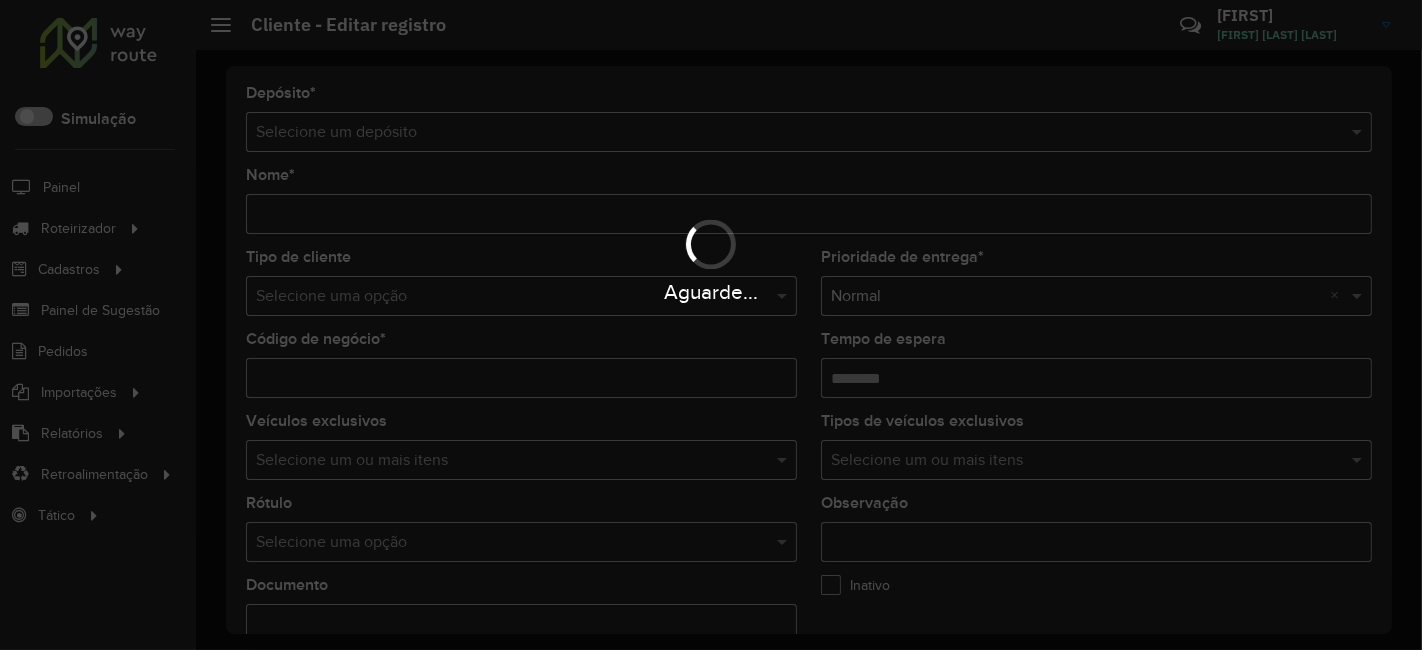 type on "**********" 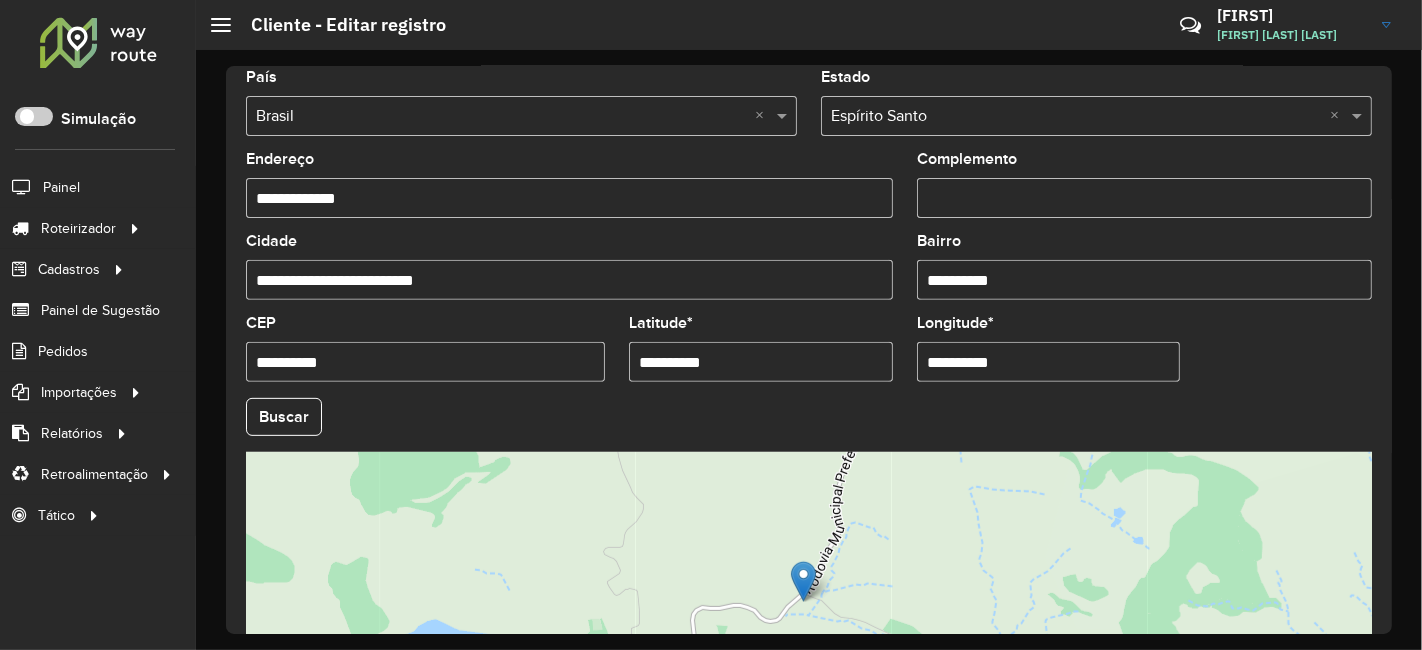 scroll, scrollTop: 666, scrollLeft: 0, axis: vertical 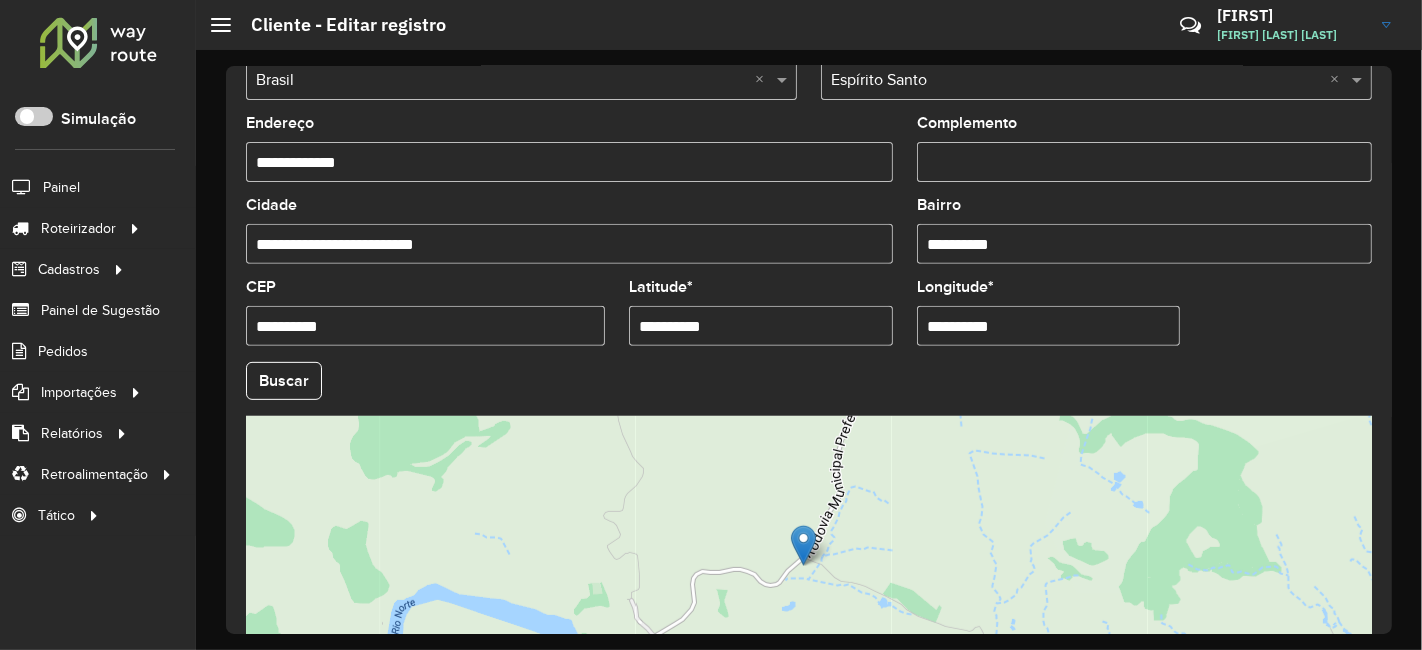 click on "**********" at bounding box center (761, 326) 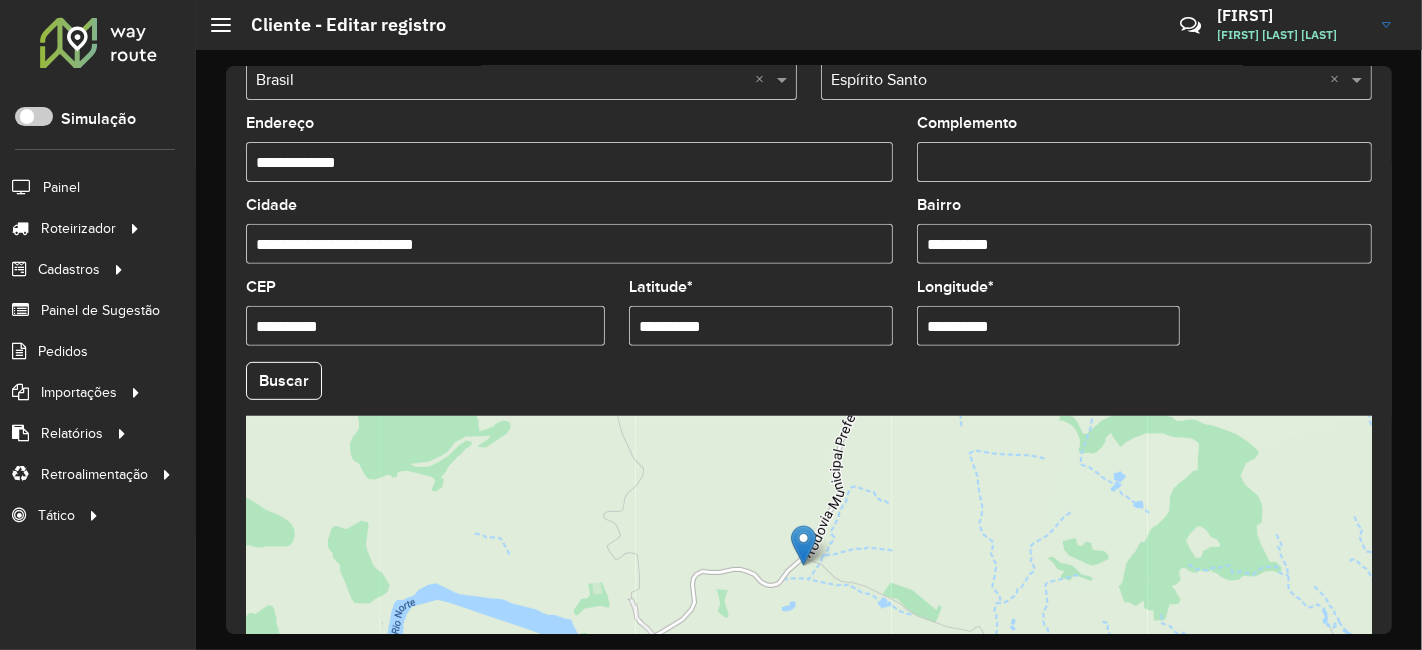 paste 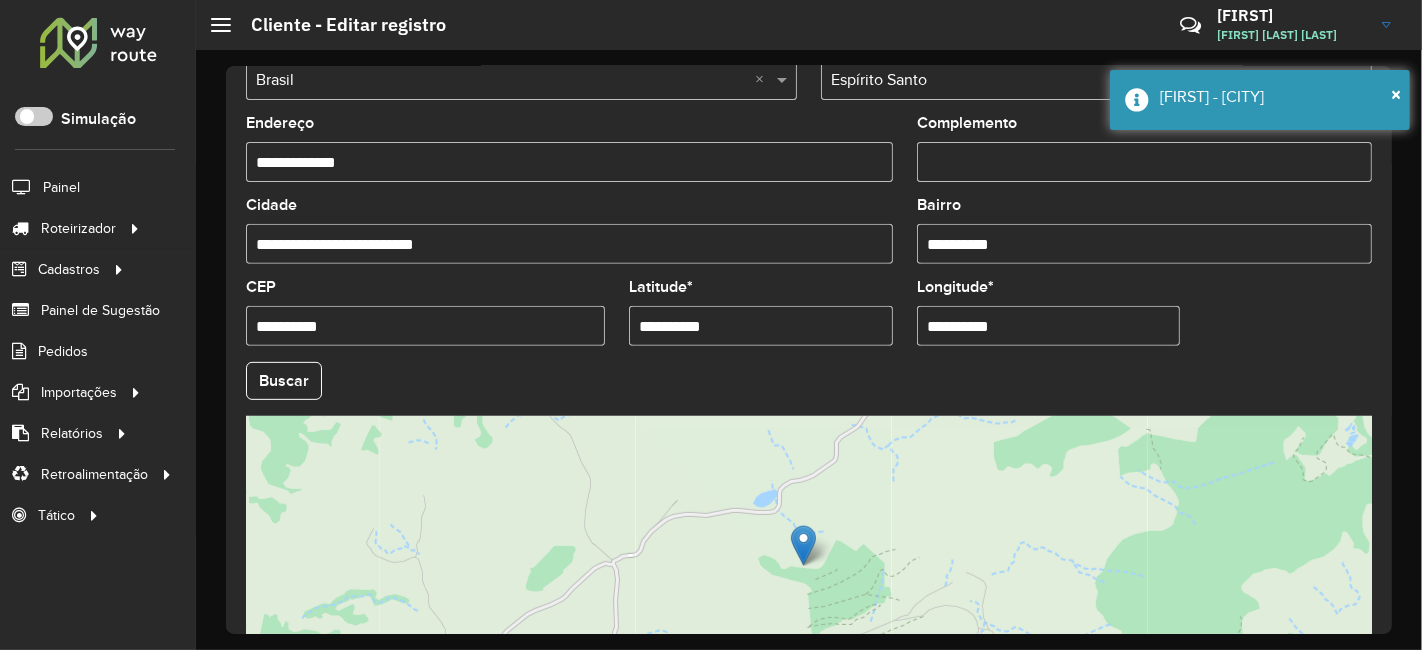 click on "**********" at bounding box center [1049, 326] 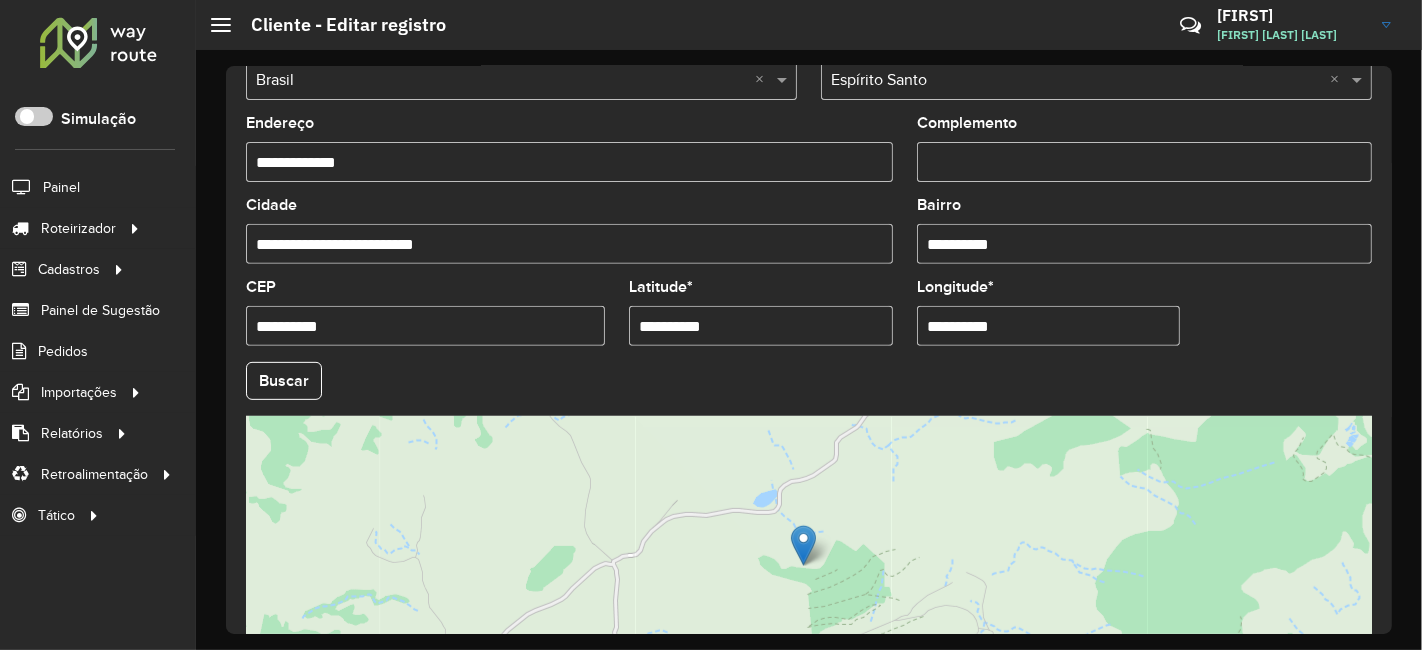click on "**********" at bounding box center (1049, 326) 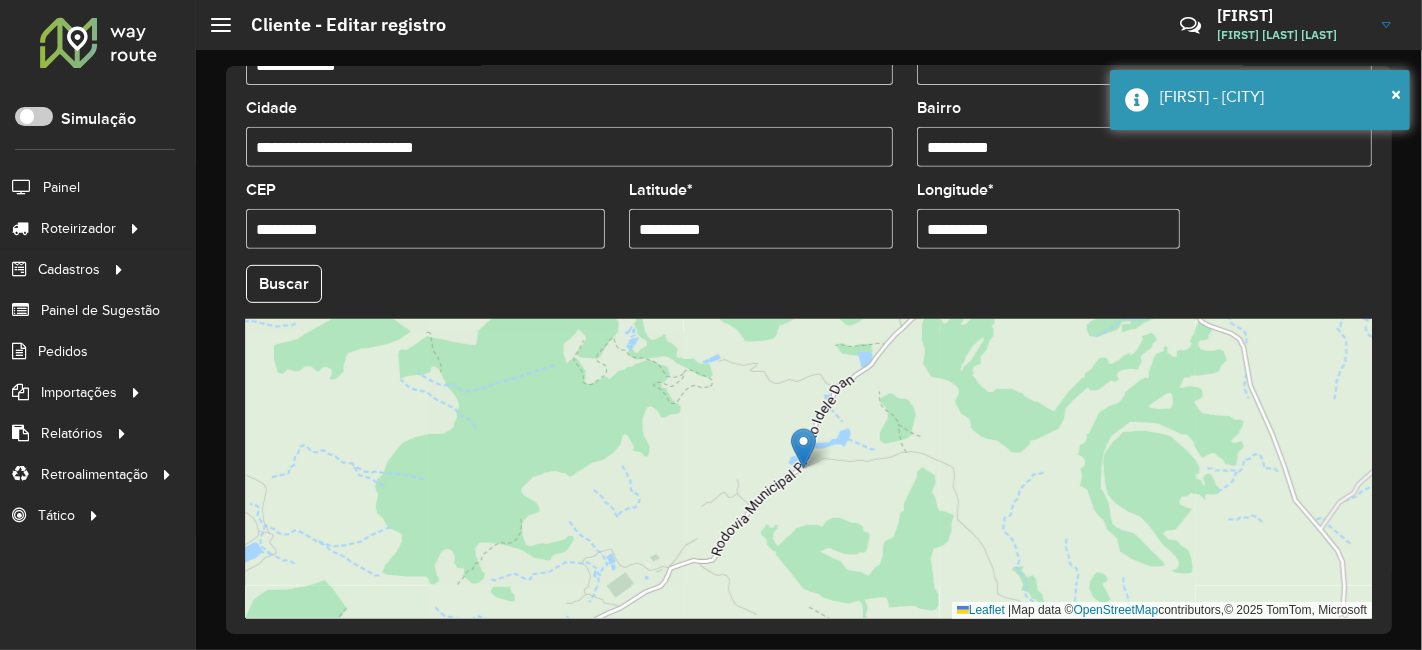 scroll, scrollTop: 836, scrollLeft: 0, axis: vertical 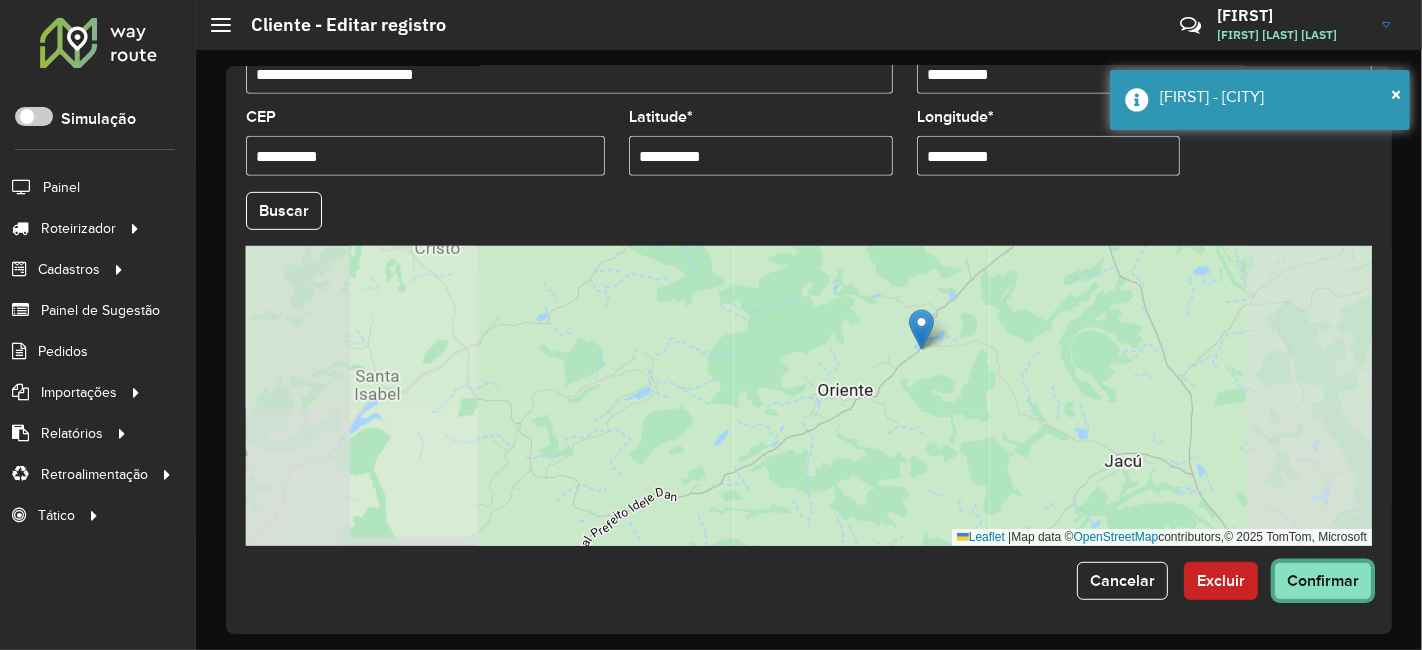 click on "Confirmar" 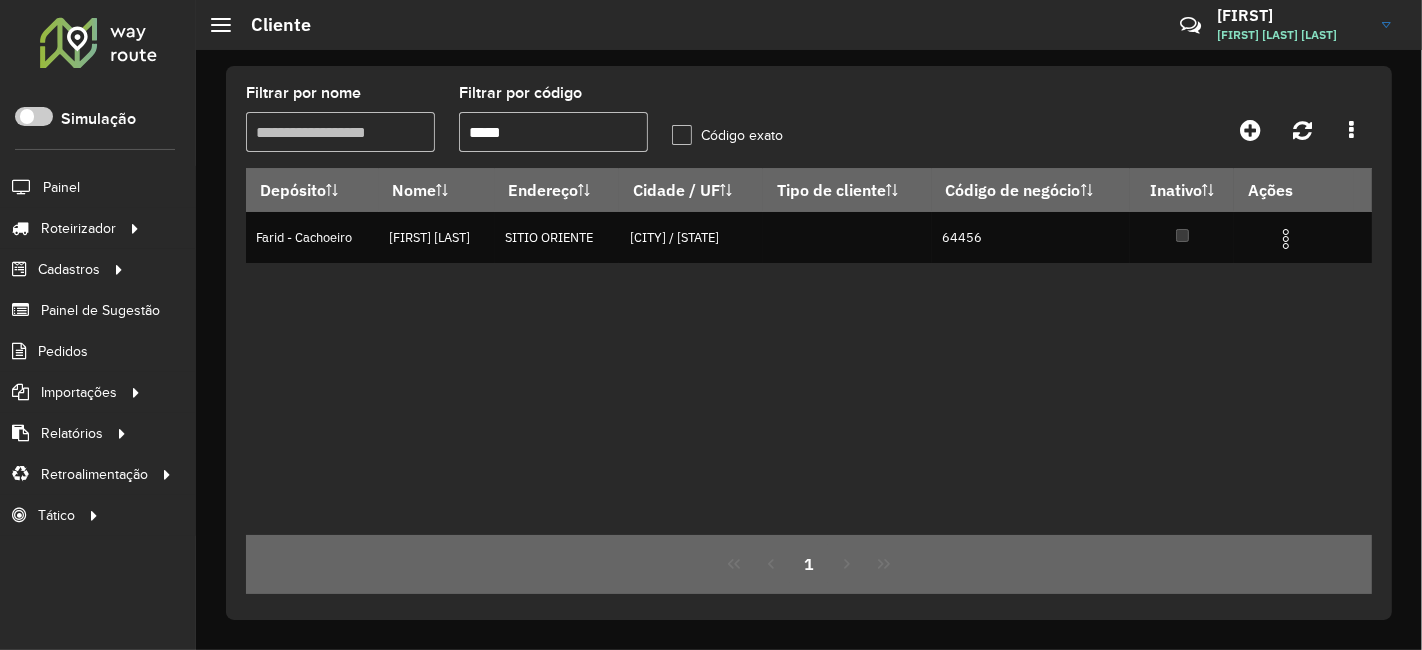 click on "*****" at bounding box center [553, 132] 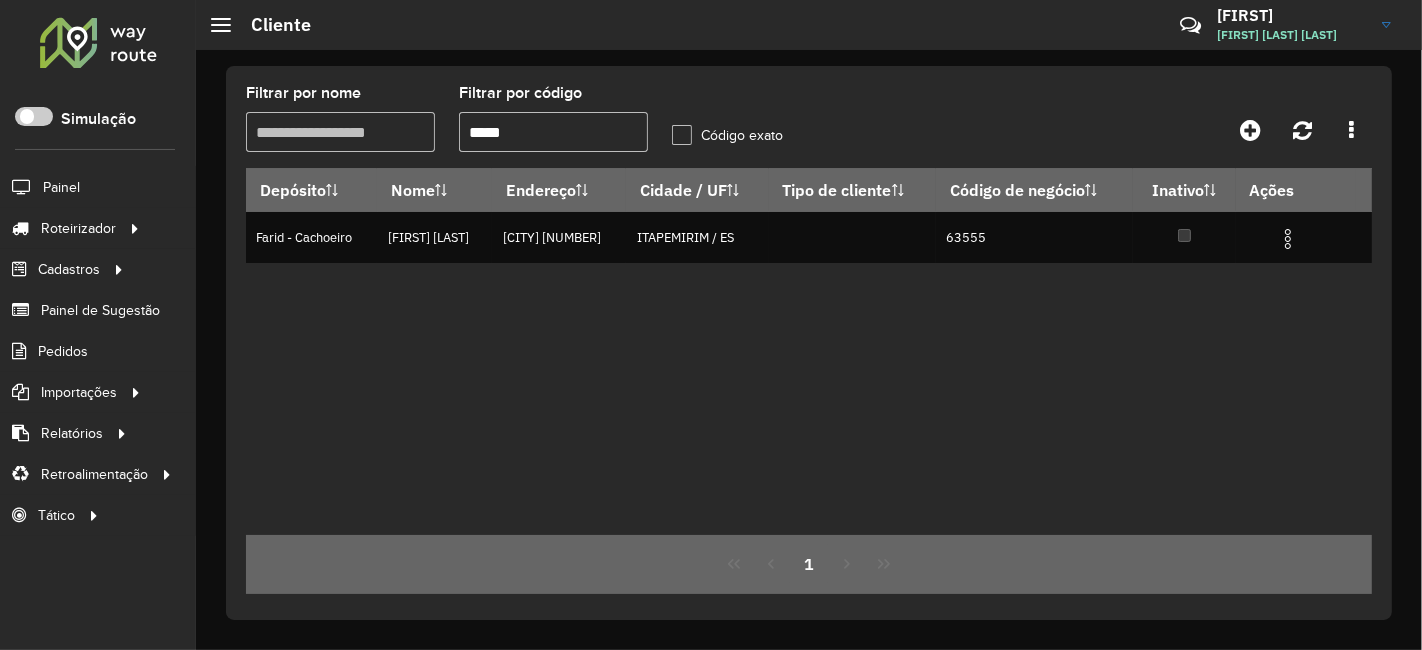 click on "*****" at bounding box center [553, 132] 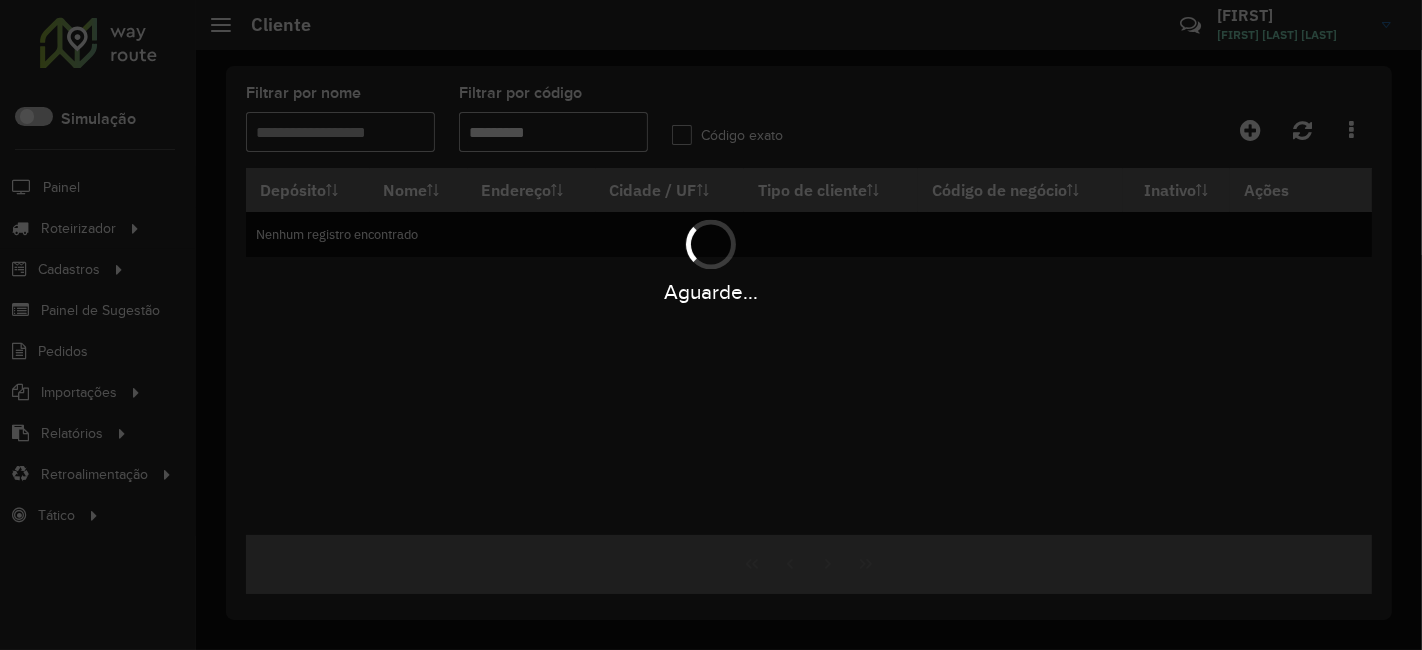 click on "Aguarde...  Pop-up bloqueado!  Seu navegador bloqueou automáticamente a abertura de uma nova janela.   Acesse as configurações e adicione o endereço do sistema a lista de permissão.   Fechar  Roteirizador AmbevTech Simulação Painel Roteirizador Entregas Vendas Cadastros Checkpoint Classificações de venda Cliente Consulta de setores Depósito Disponibilidade de veículos Fator tipo de produto Gabarito planner Grupo Rota Fator Tipo Produto Grupo de rotas exclusiva Grupo de setores Layout integração Modelo Parada Pedágio Perfil de Vendedor Ponto de apoio FAD Produto Restrição de Atendimento Planner Rodízio de placa Rota exclusiva FAD Rótulo Setor Setor Planner Tipo de cliente Tipo de veículo Tipo de veículo RN Transportadora Vendedor Veículo Painel de Sugestão Pedidos Importações Classificação e volume de venda Clientes Fator tipo produto Gabarito planner Grade de atendimento Janela de atendimento Localização Pedidos Restrição de Atendimento Planner Tempo de espera Vendedor Veículos" at bounding box center [711, 325] 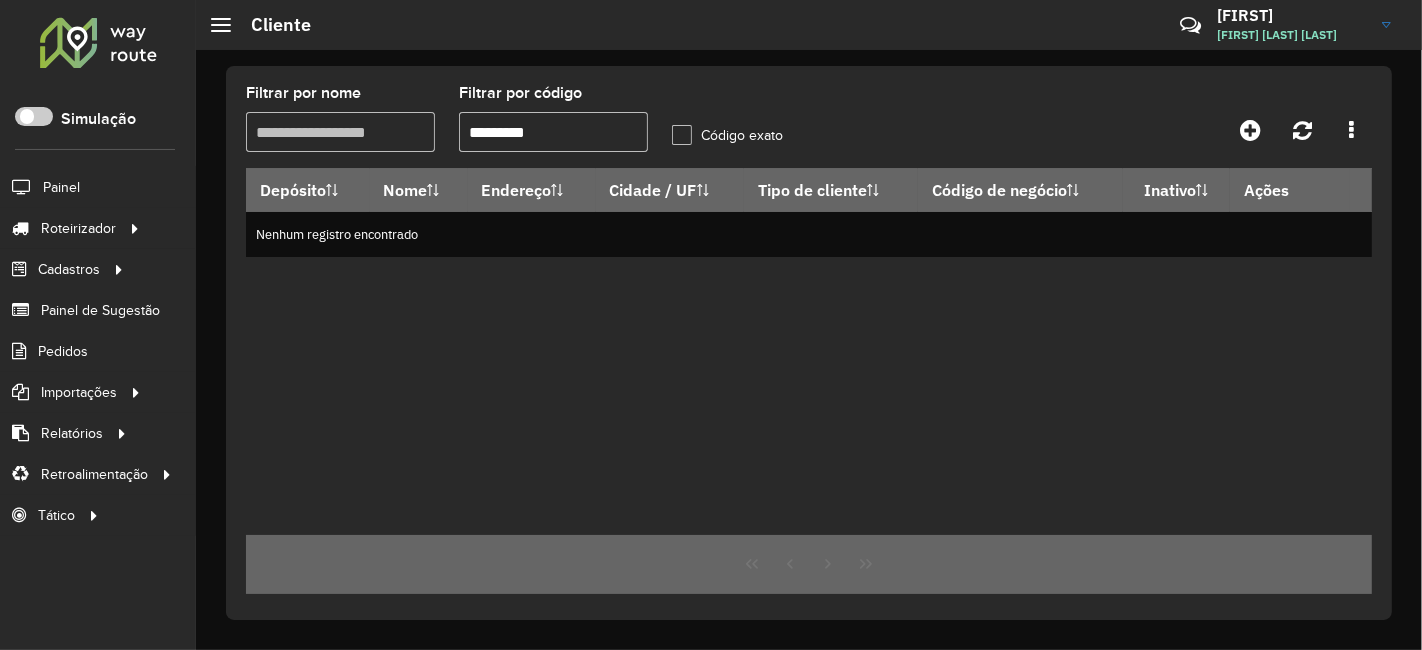 click on "*********" at bounding box center (553, 132) 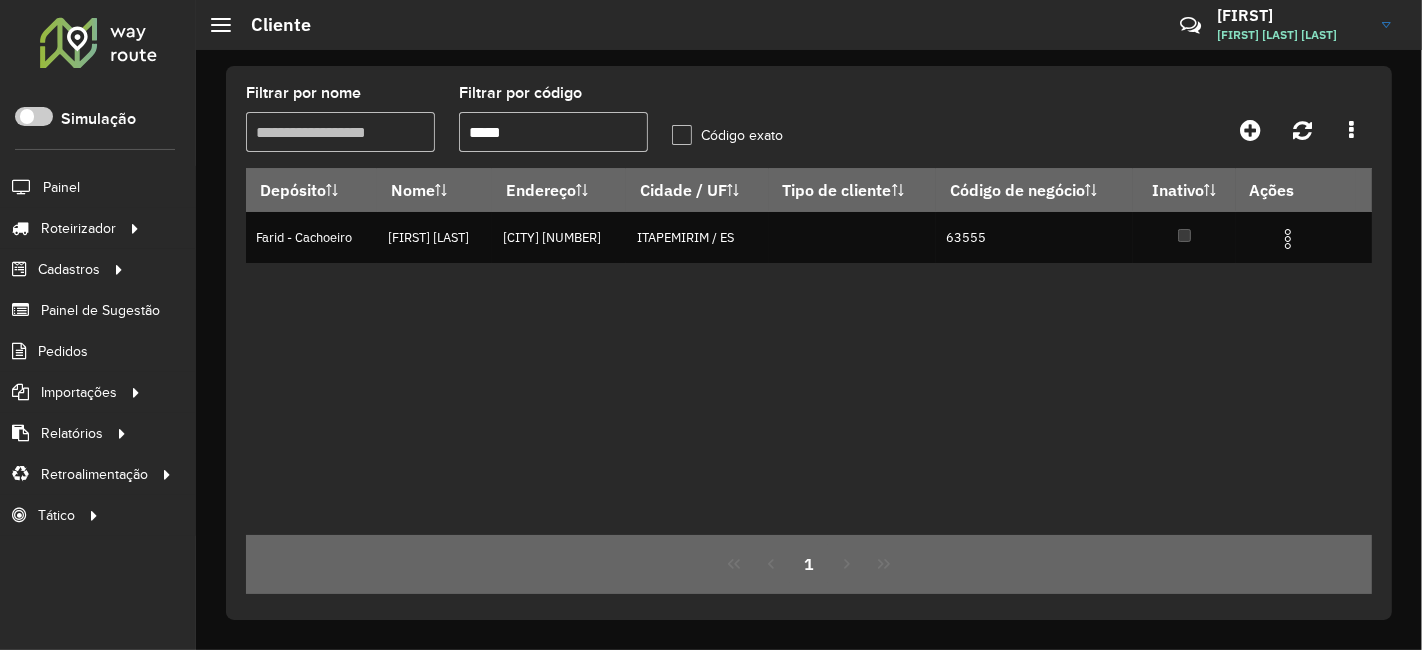type on "*****" 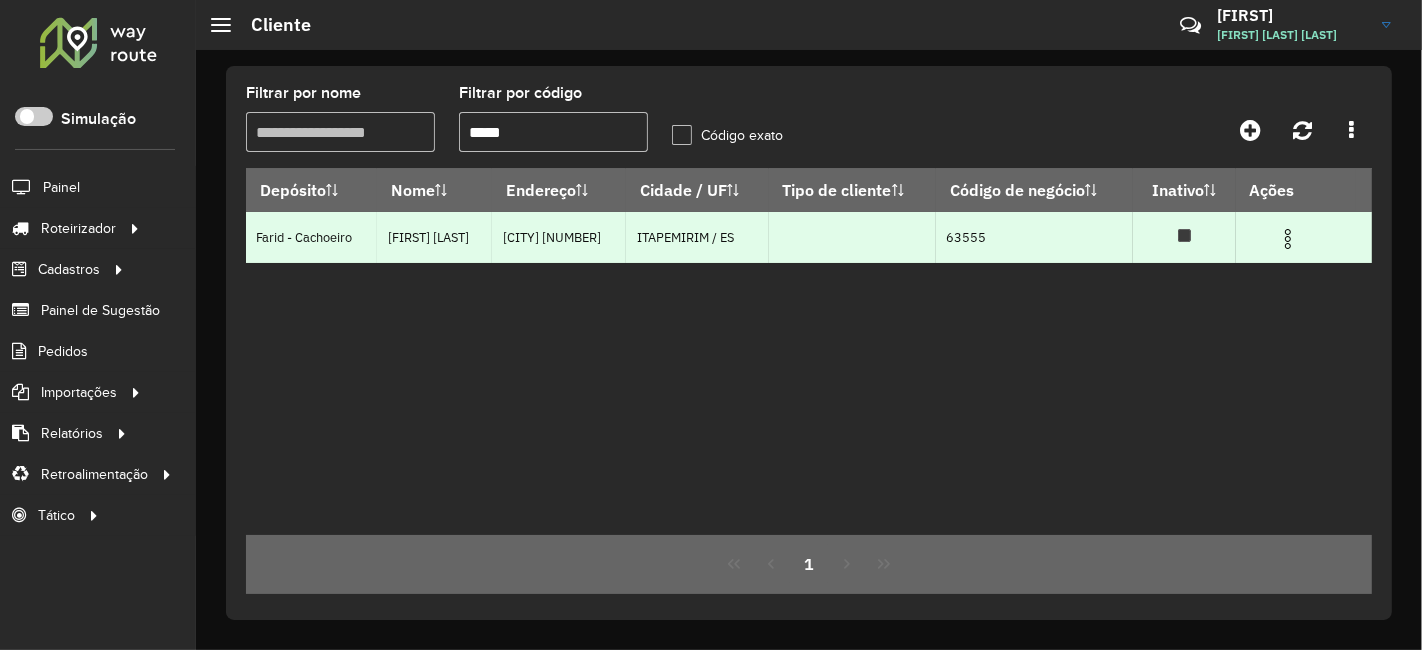 click at bounding box center (1288, 239) 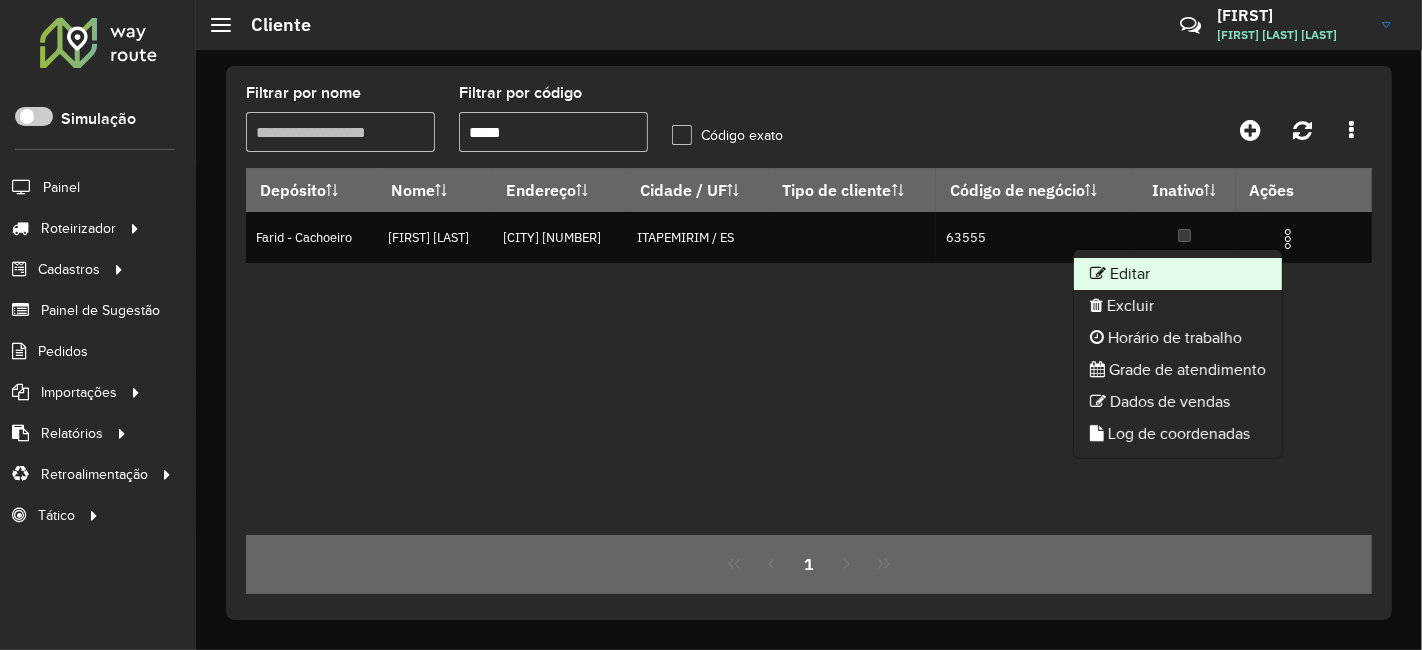 click on "Editar" 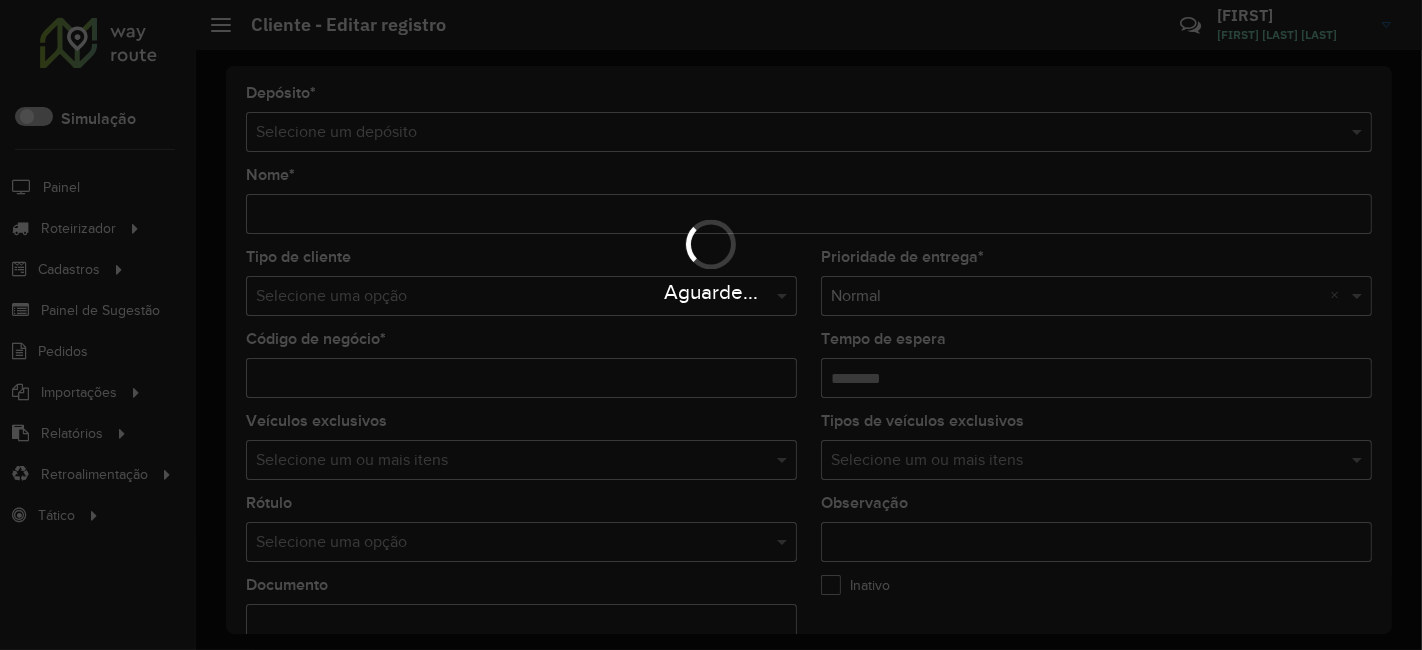 type on "**********" 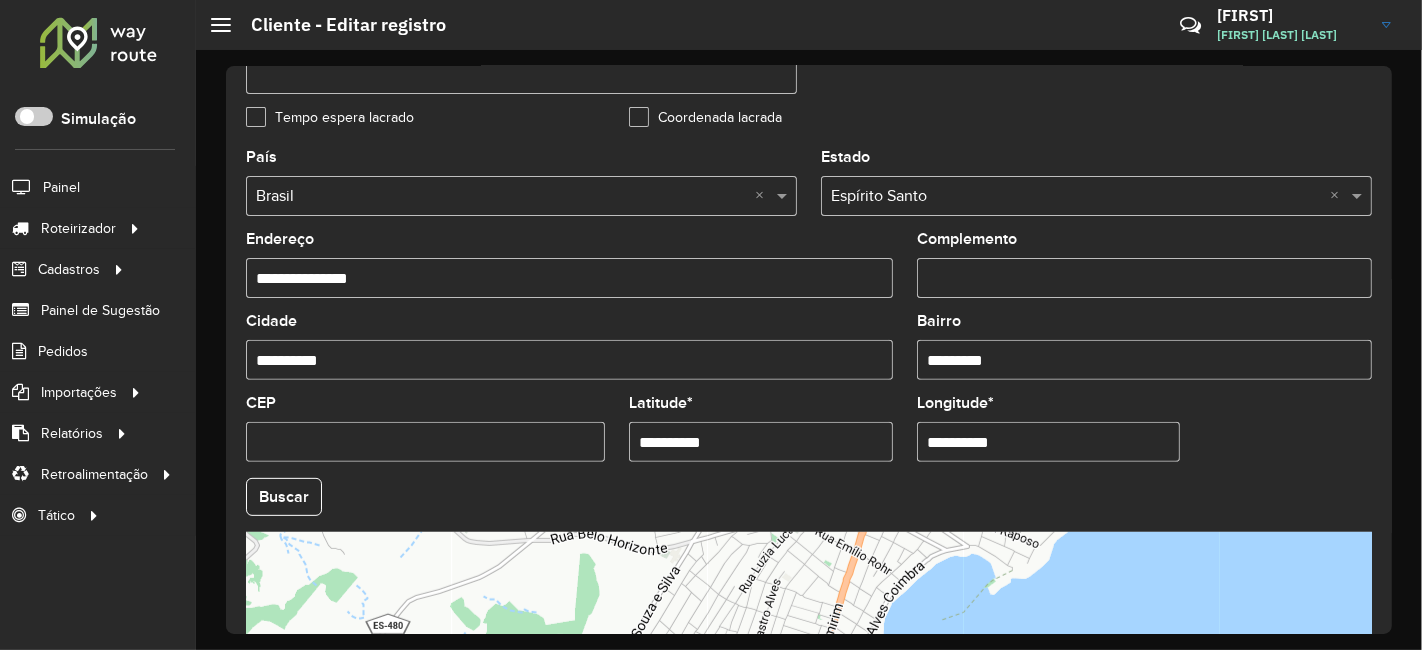 scroll, scrollTop: 555, scrollLeft: 0, axis: vertical 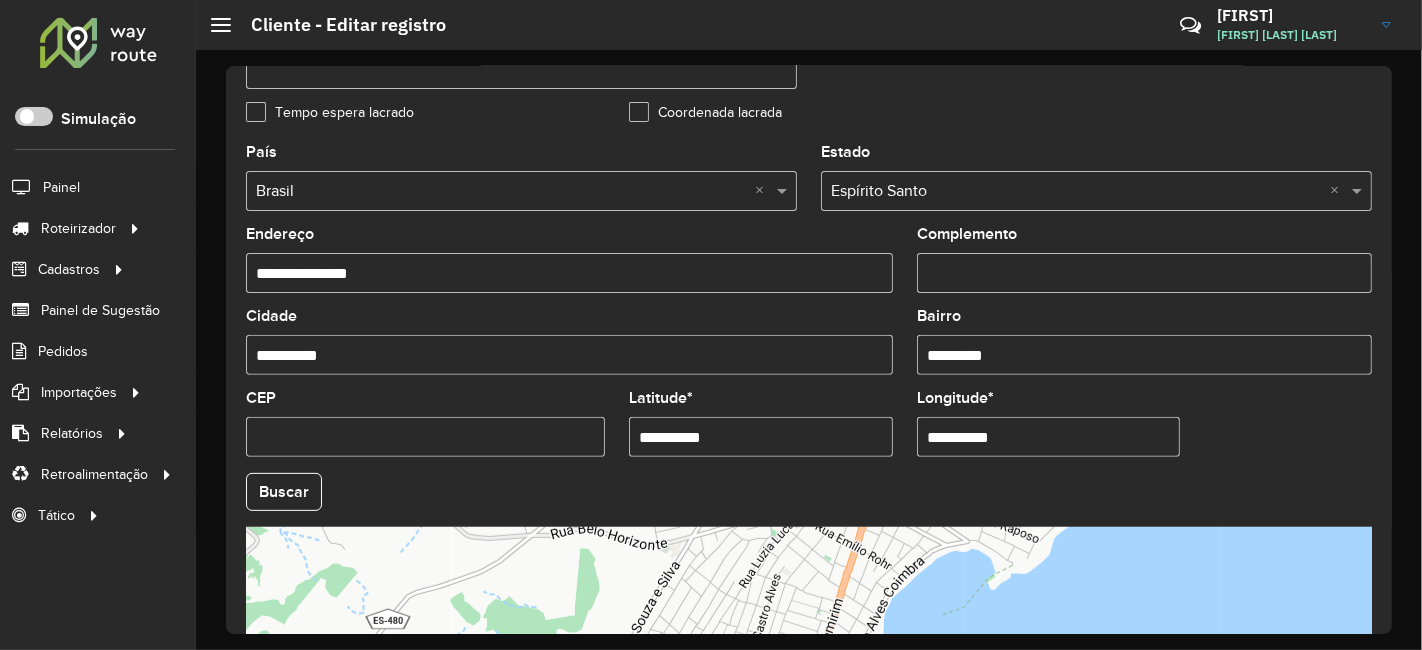 click on "**********" at bounding box center [761, 437] 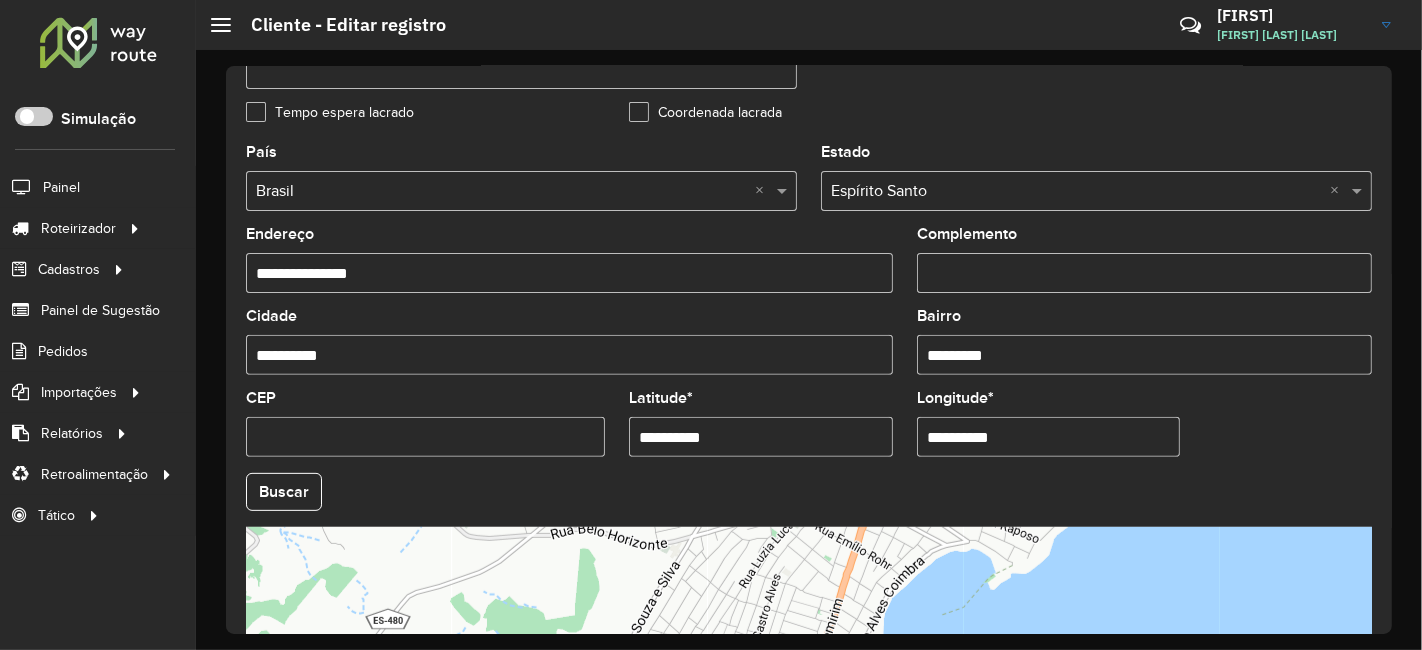 type on "**********" 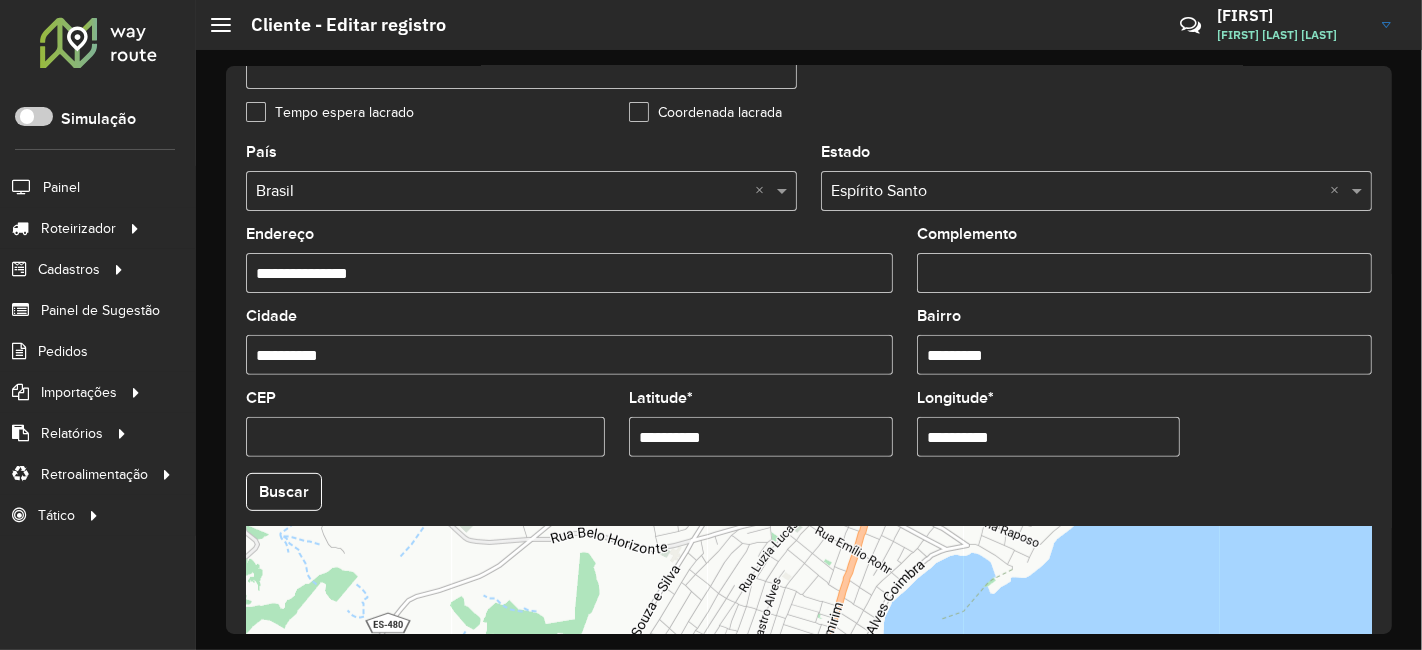 click on "**********" at bounding box center [1049, 437] 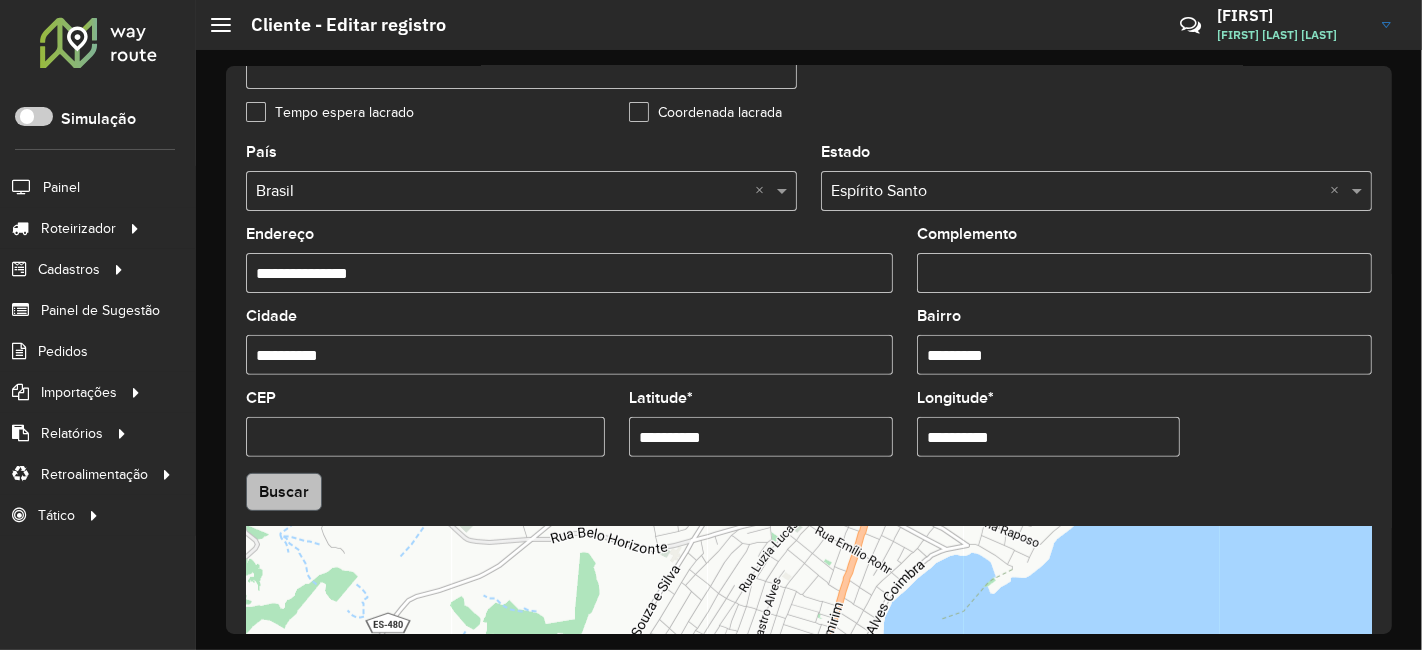 type on "**********" 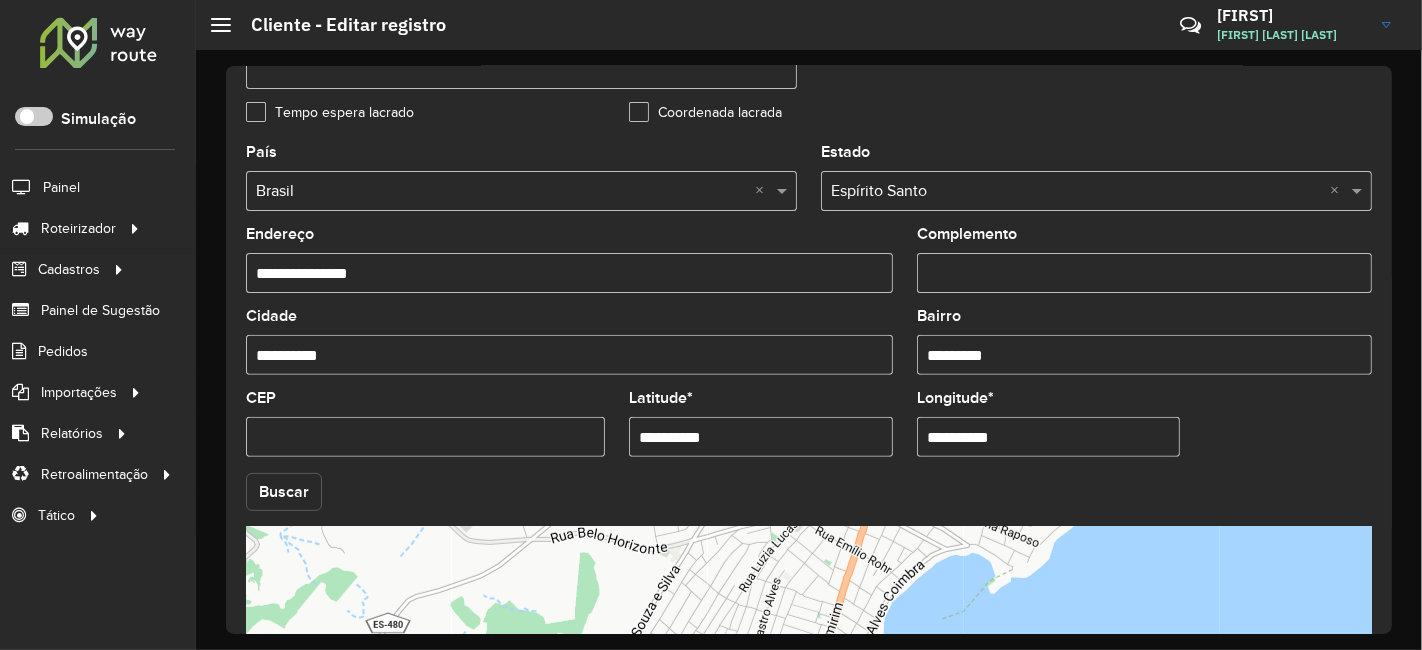 click on "Aguarde...  Pop-up bloqueado!  Seu navegador bloqueou automáticamente a abertura de uma nova janela.   Acesse as configurações e adicione o endereço do sistema a lista de permissão.   Fechar  Roteirizador AmbevTech Simulação Painel Roteirizador Entregas Vendas Cadastros Checkpoint Classificações de venda Cliente Consulta de setores Depósito Disponibilidade de veículos Fator tipo de produto Gabarito planner Grupo Rota Fator Tipo Produto Grupo de rotas exclusiva Grupo de setores Layout integração Modelo Parada Pedágio Perfil de Vendedor Ponto de apoio FAD Produto Restrição de Atendimento Planner Rodízio de placa Rota exclusiva FAD Rótulo Setor Setor Planner Tipo de cliente Tipo de veículo Tipo de veículo RN Transportadora Vendedor Veículo Painel de Sugestão Pedidos Importações Classificação e volume de venda Clientes Fator tipo produto Gabarito planner Grade de atendimento Janela de atendimento Localização Pedidos Restrição de Atendimento Planner Tempo de espera Vendedor Veículos" at bounding box center (711, 325) 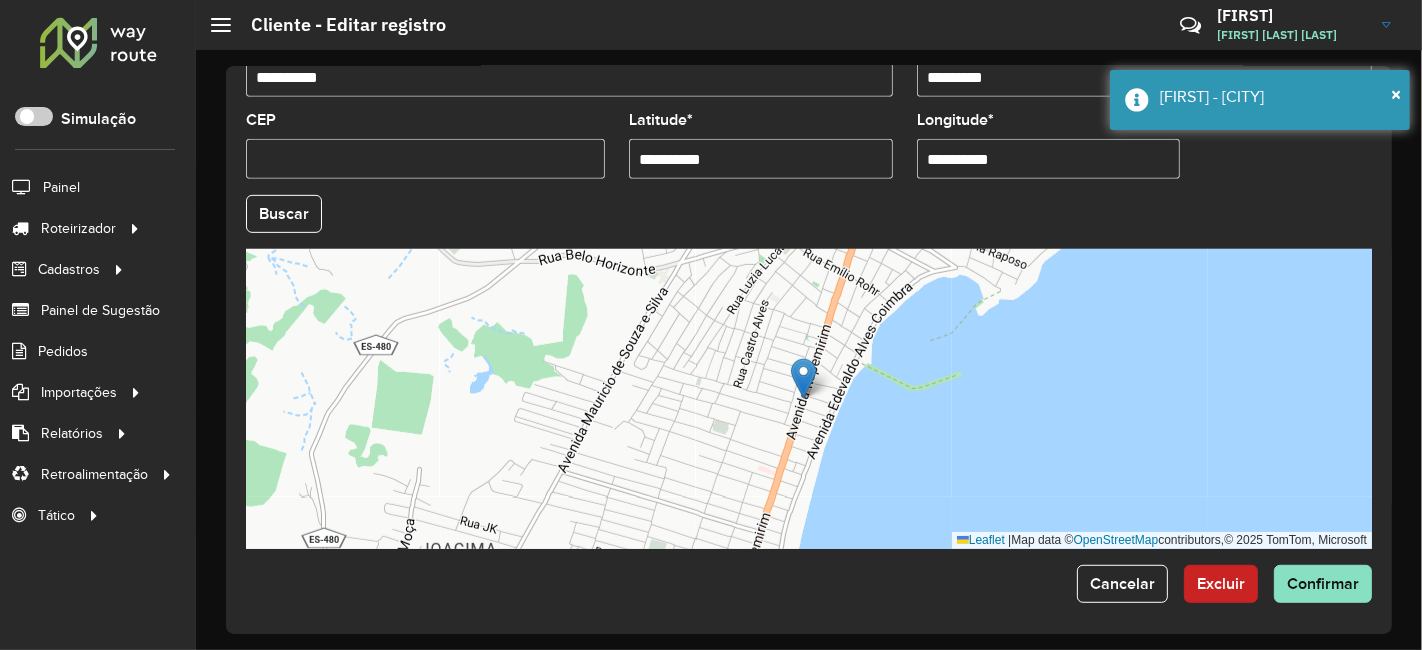 scroll, scrollTop: 836, scrollLeft: 0, axis: vertical 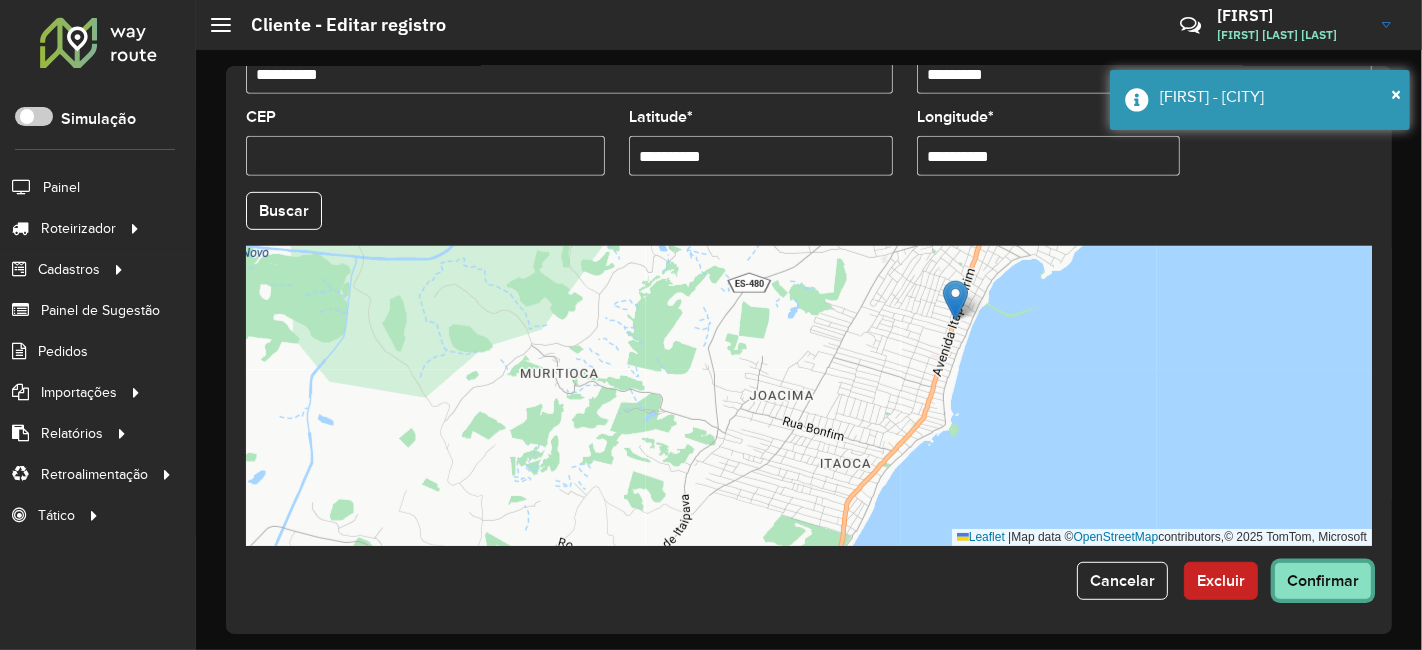 click on "Confirmar" 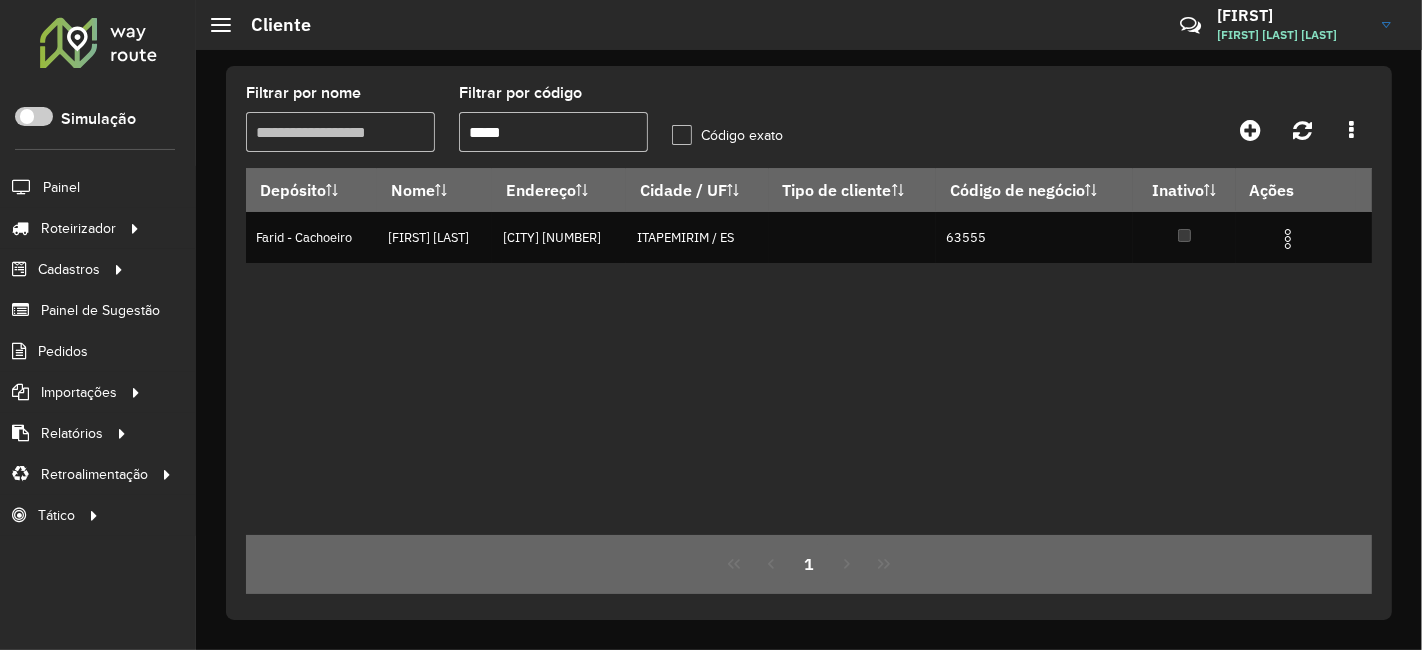 click on "*****" at bounding box center [553, 132] 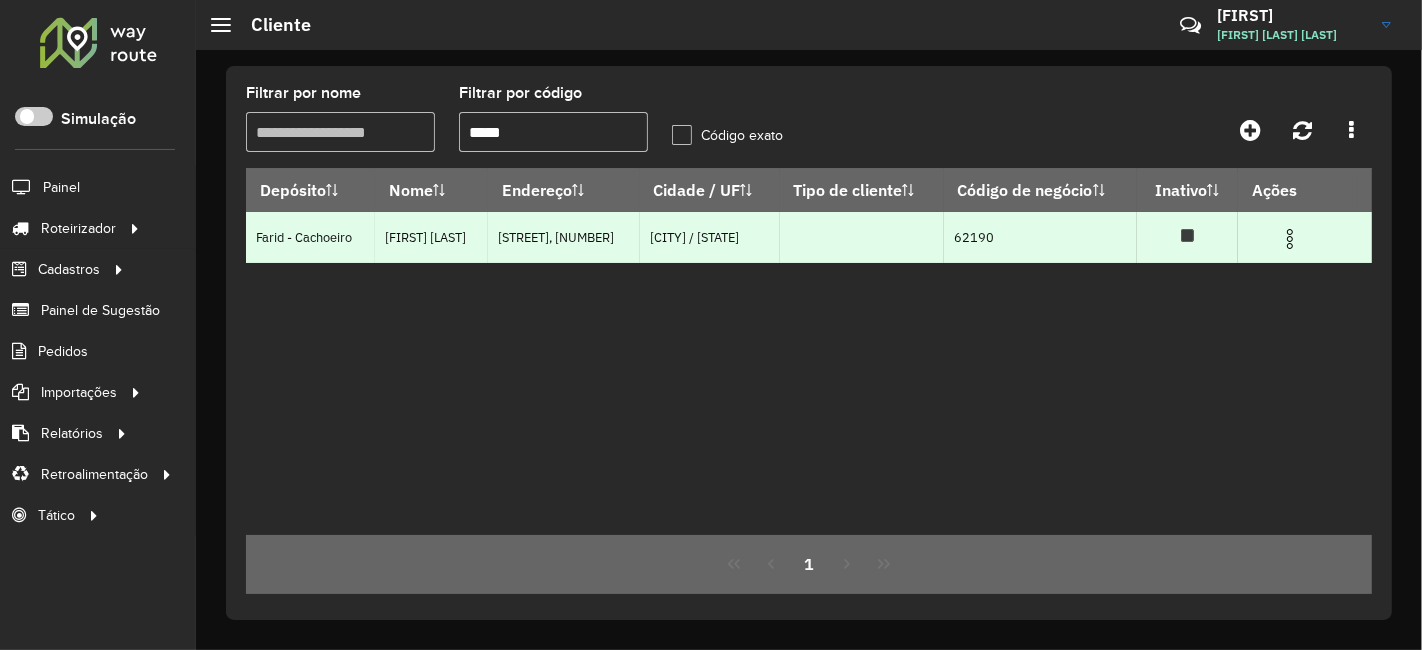 type on "*****" 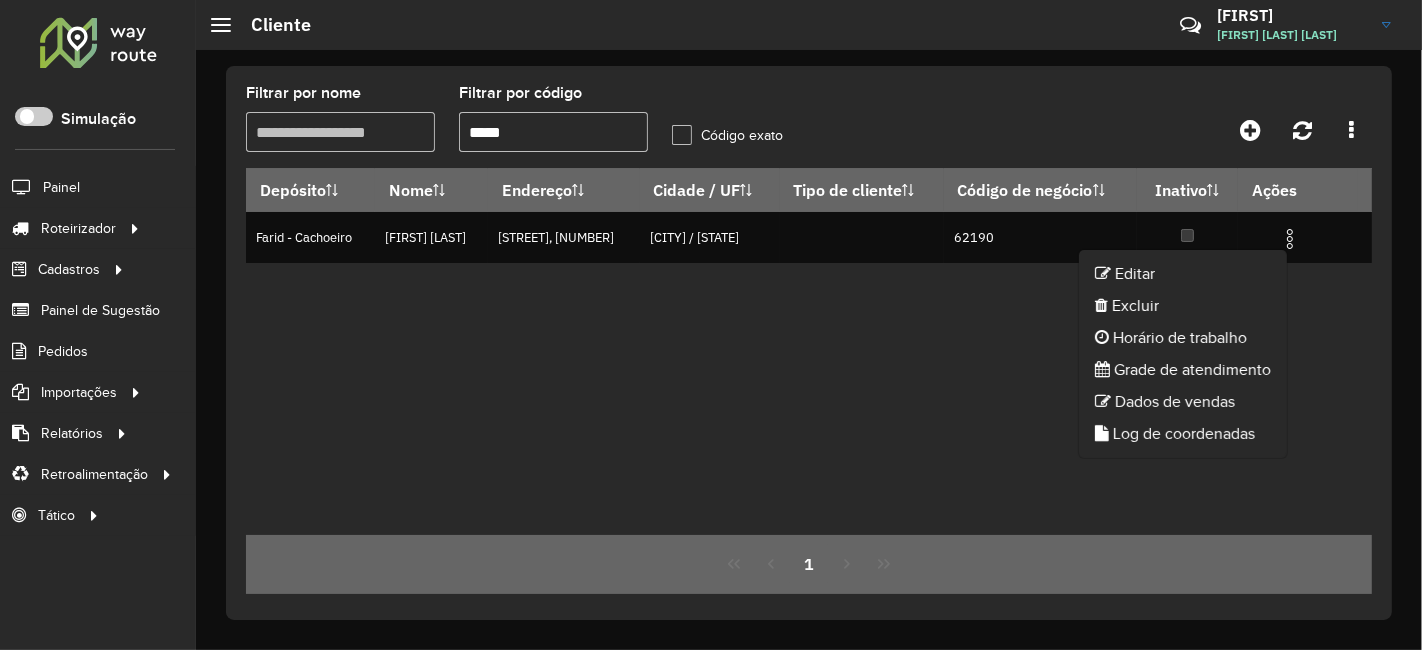 click on "Editar" 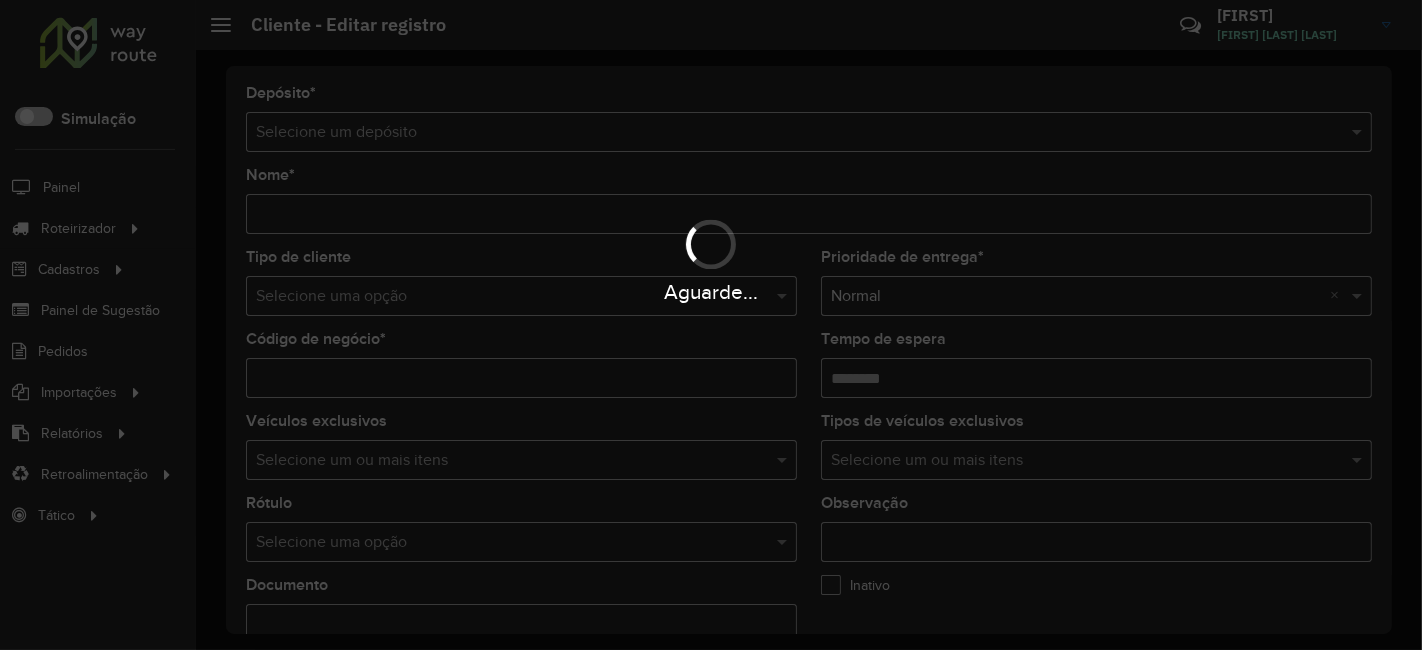 type on "**********" 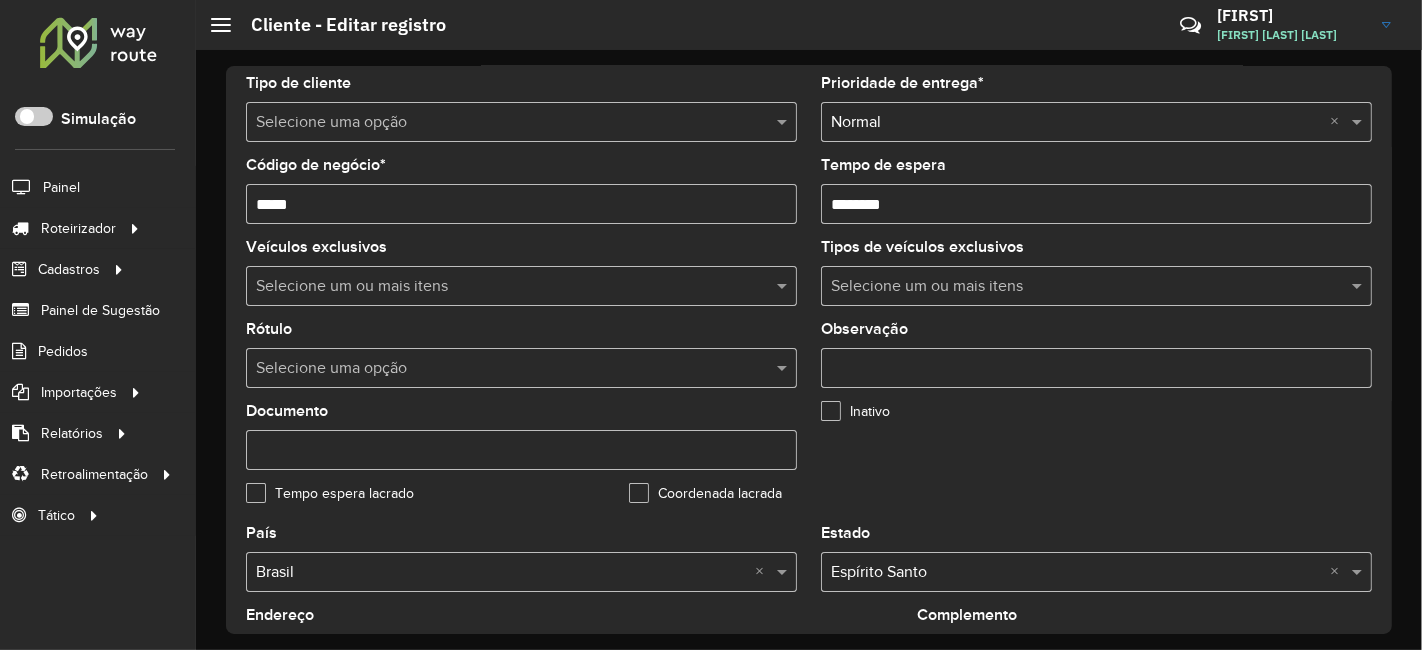 scroll, scrollTop: 444, scrollLeft: 0, axis: vertical 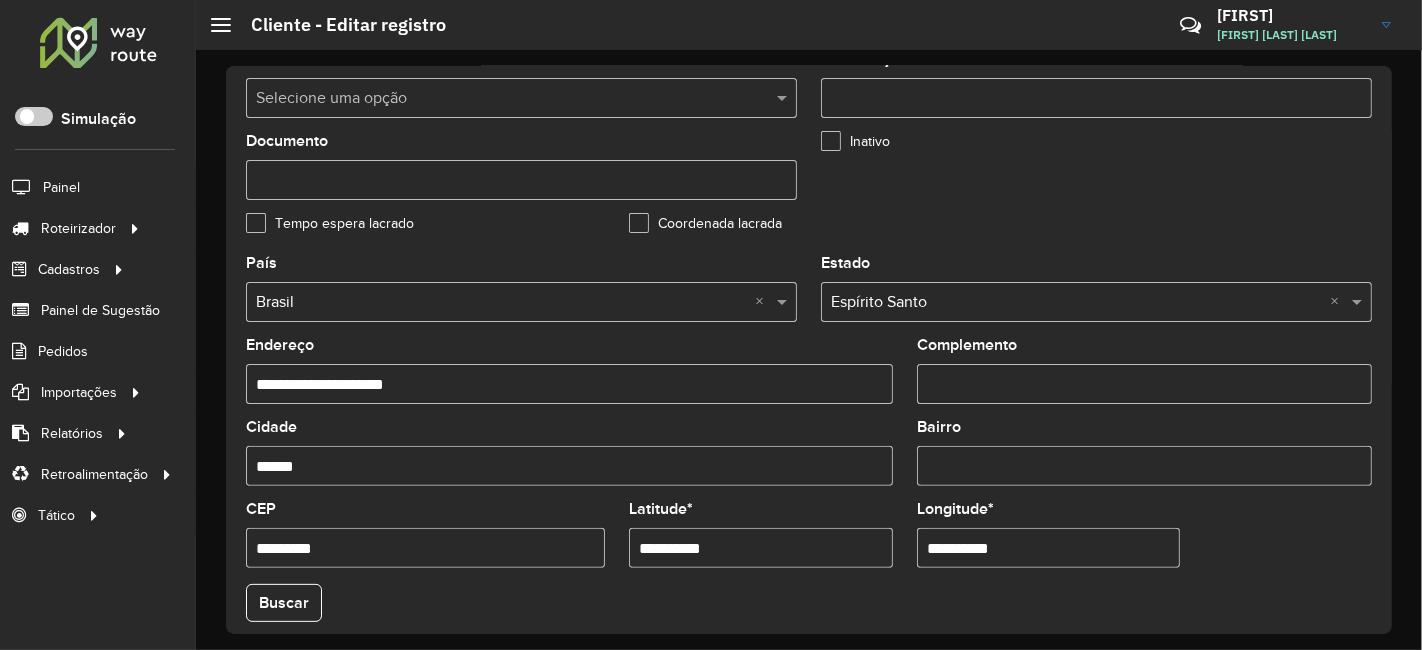 click on "**********" at bounding box center (761, 548) 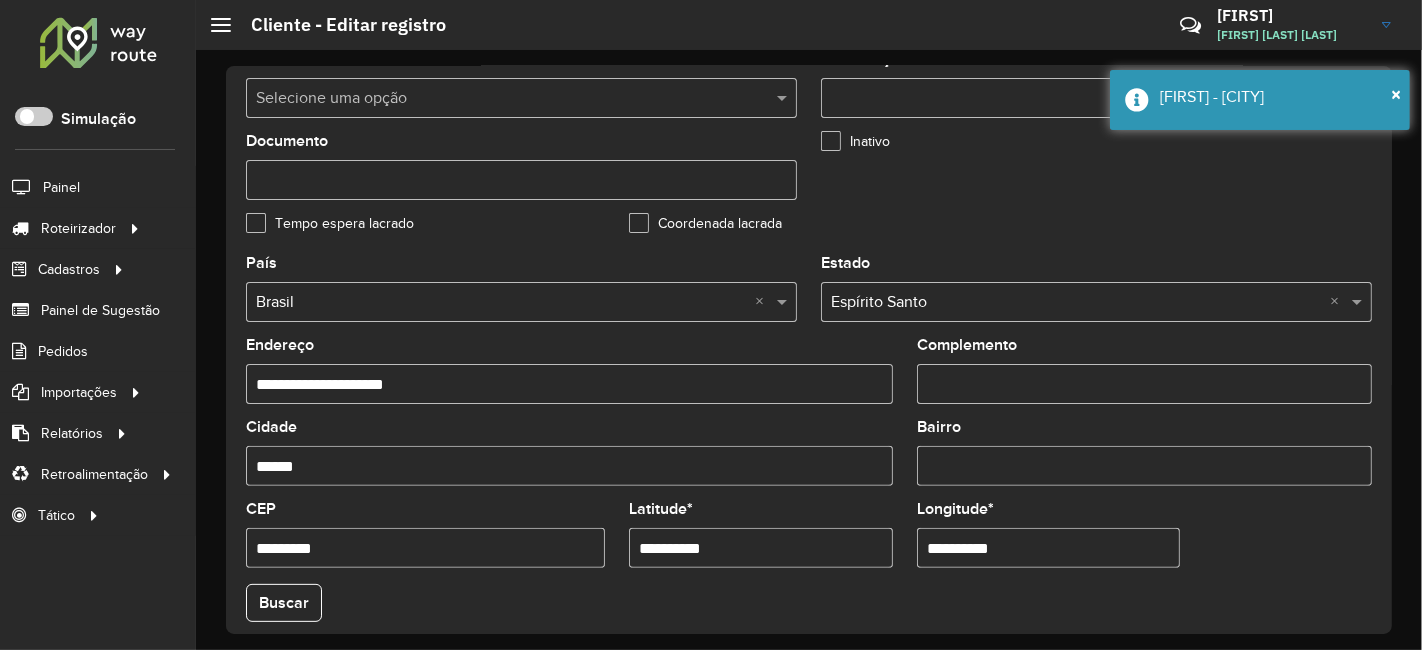 click on "**********" at bounding box center [1049, 548] 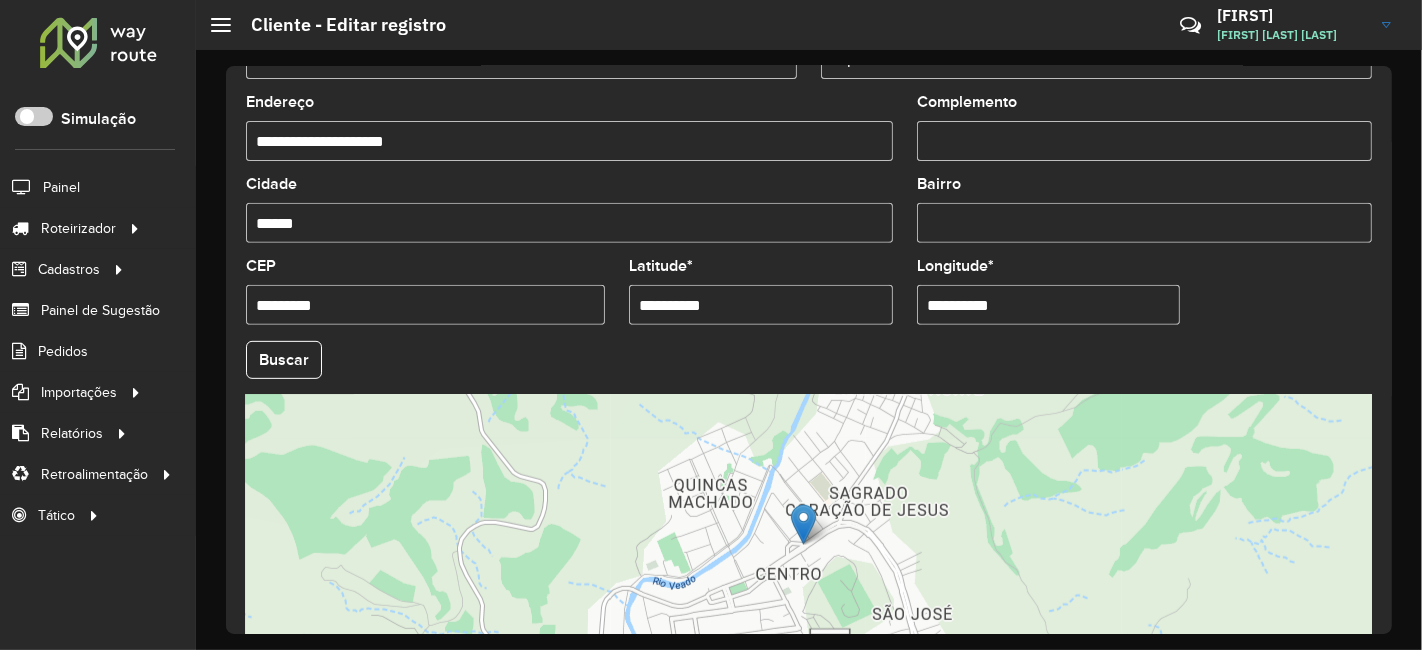scroll, scrollTop: 777, scrollLeft: 0, axis: vertical 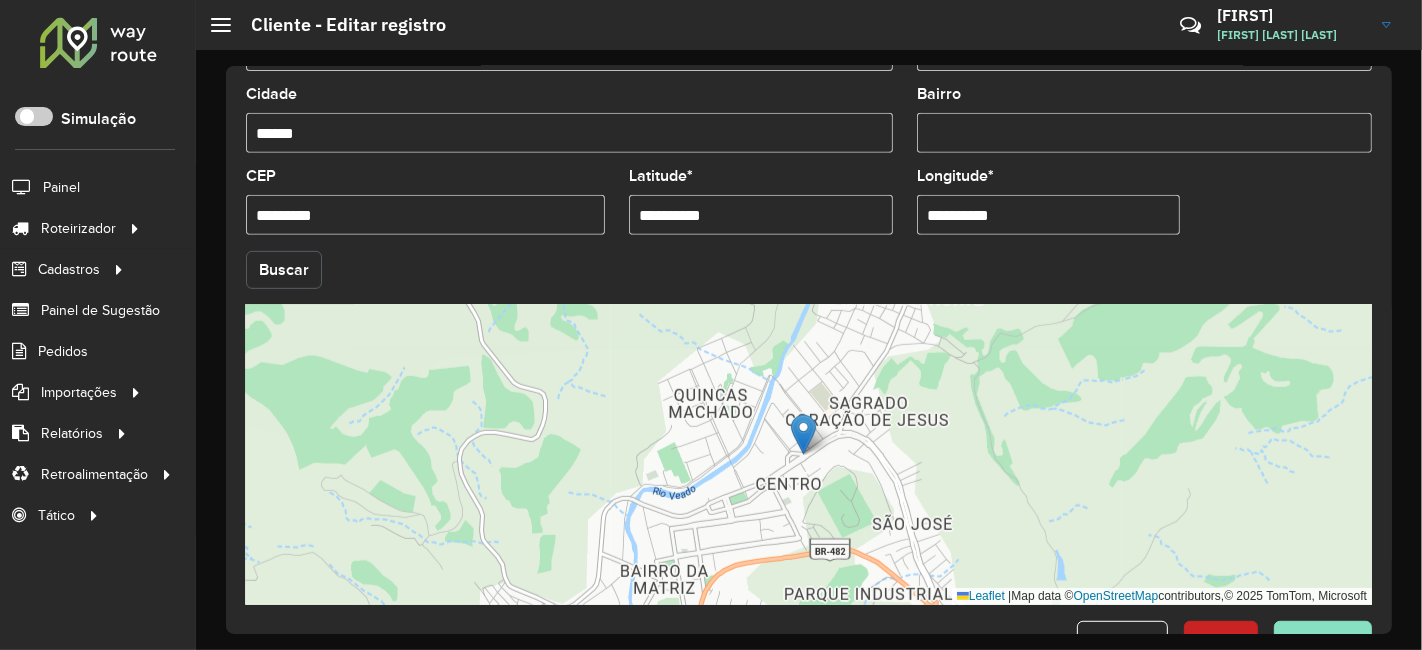 click on "Buscar" 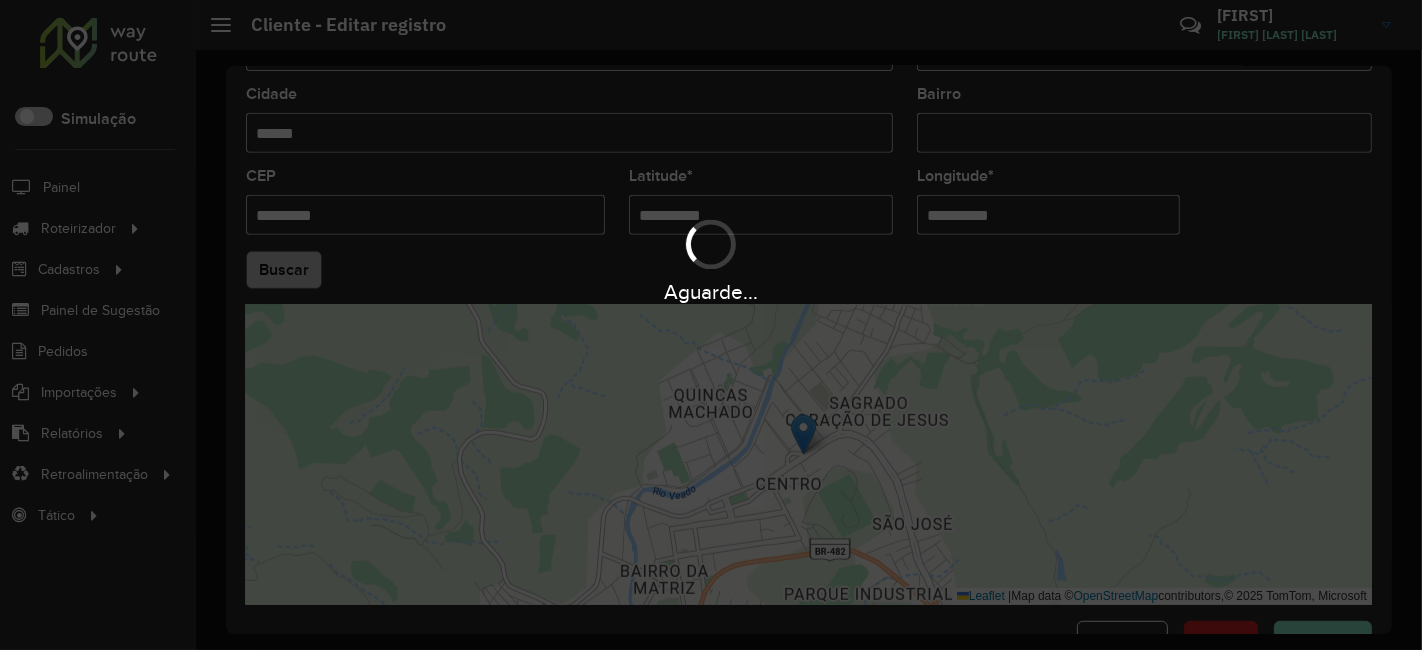 click on "Aguarde..." at bounding box center (711, 259) 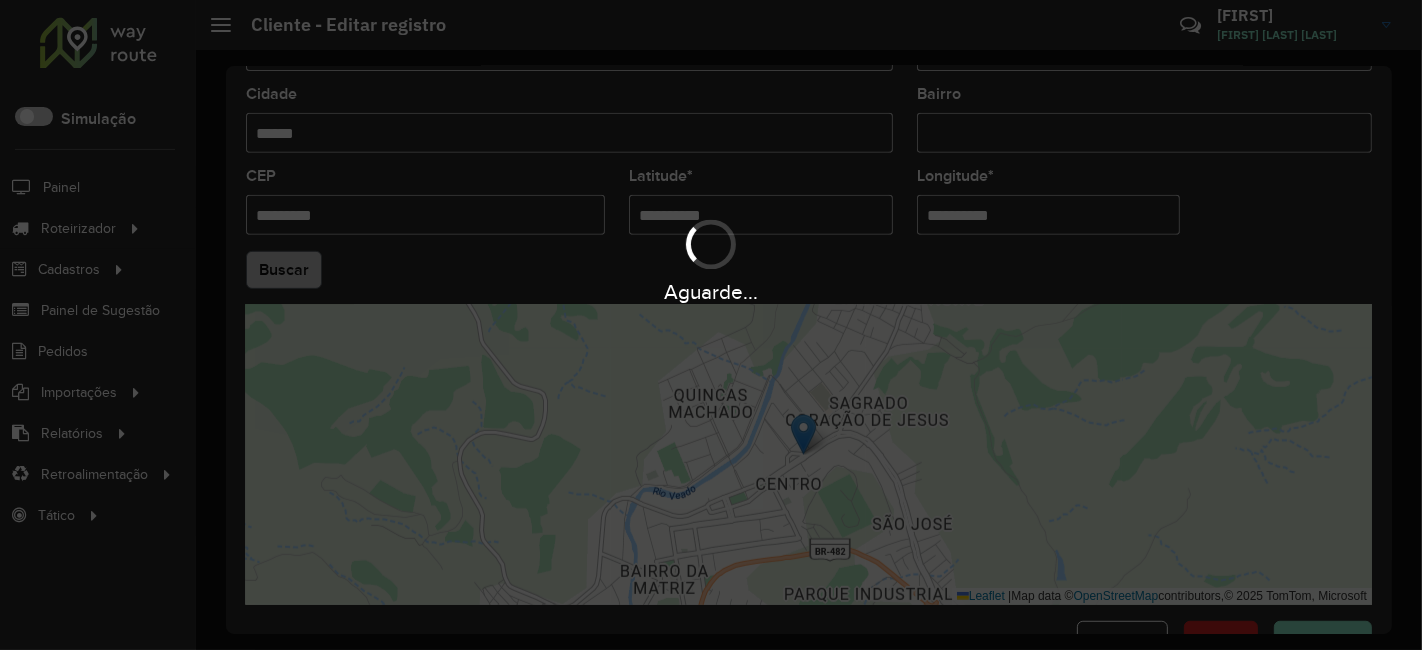 click on "Aguarde..." at bounding box center [711, 259] 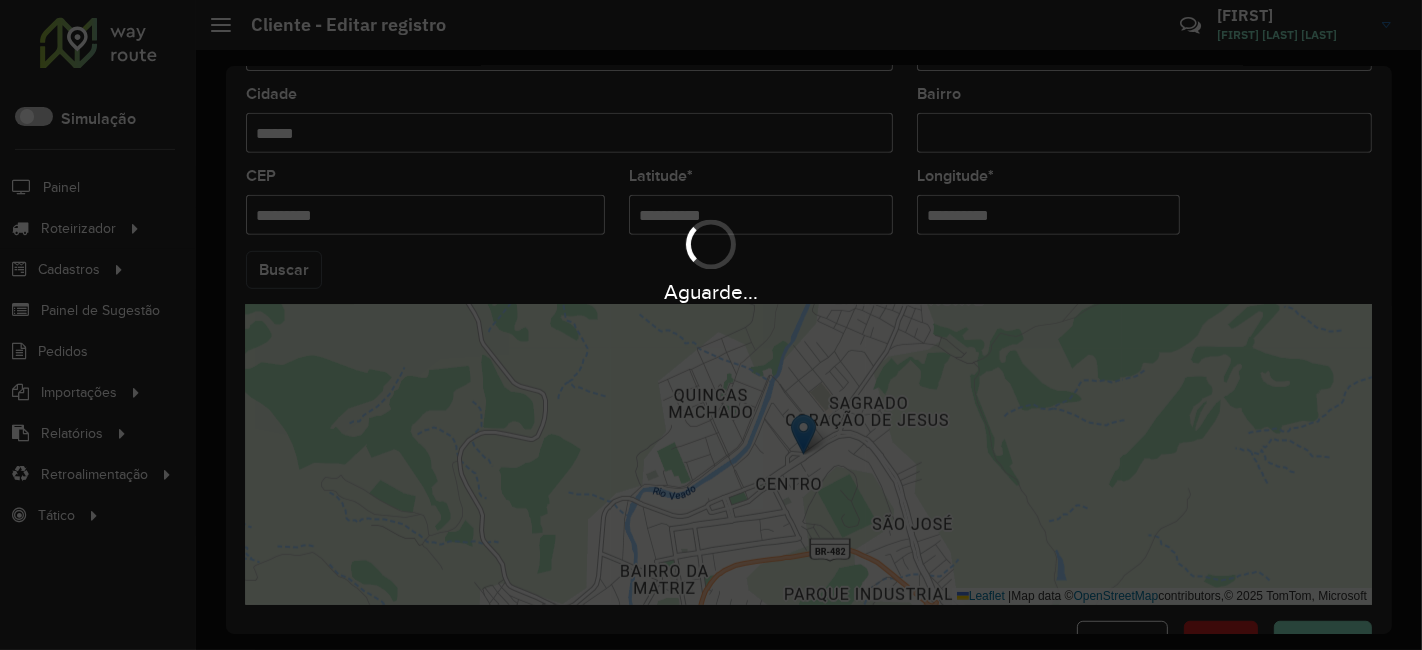 click on "Buscar" 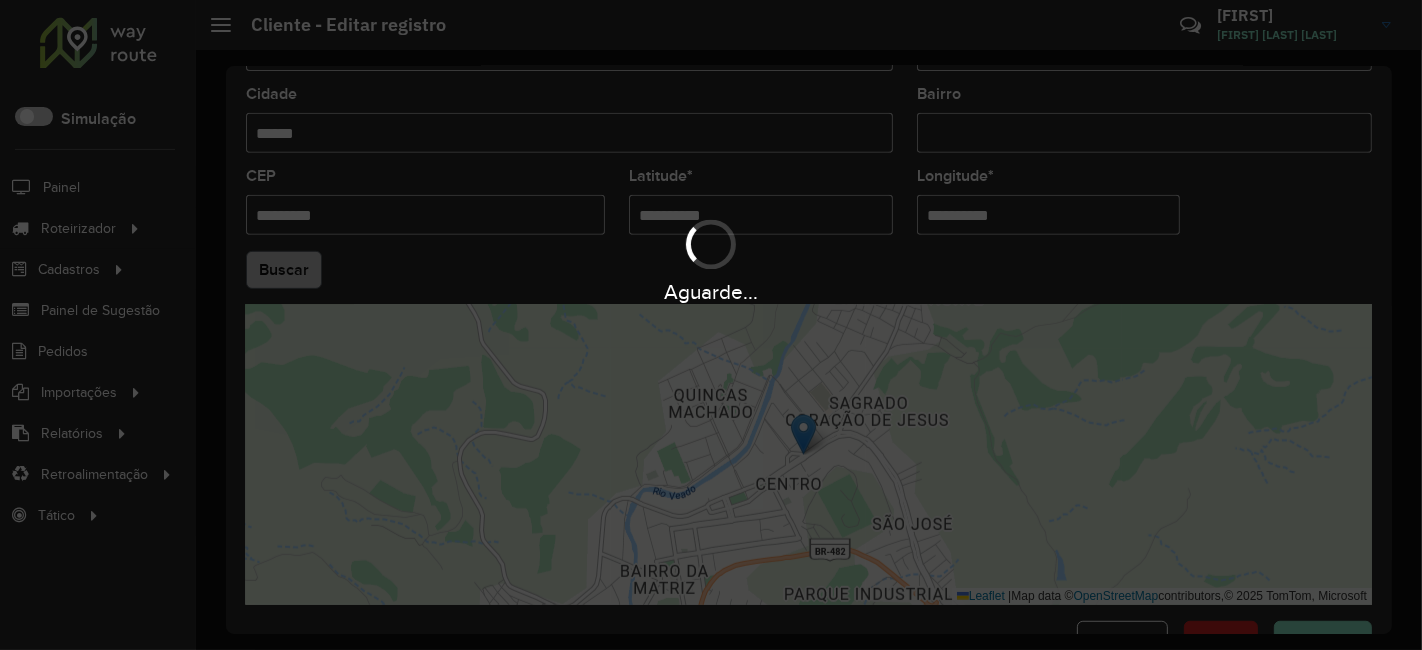 click on "Aguarde..." at bounding box center [711, 259] 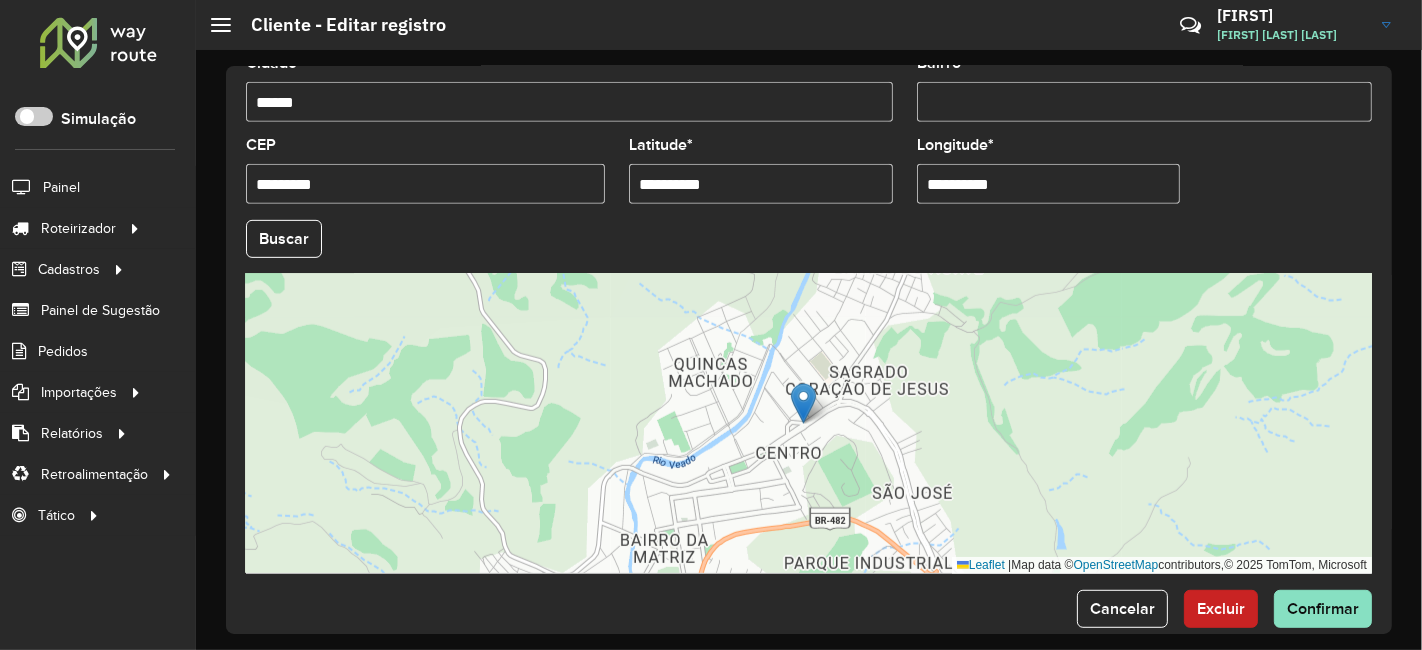 scroll, scrollTop: 836, scrollLeft: 0, axis: vertical 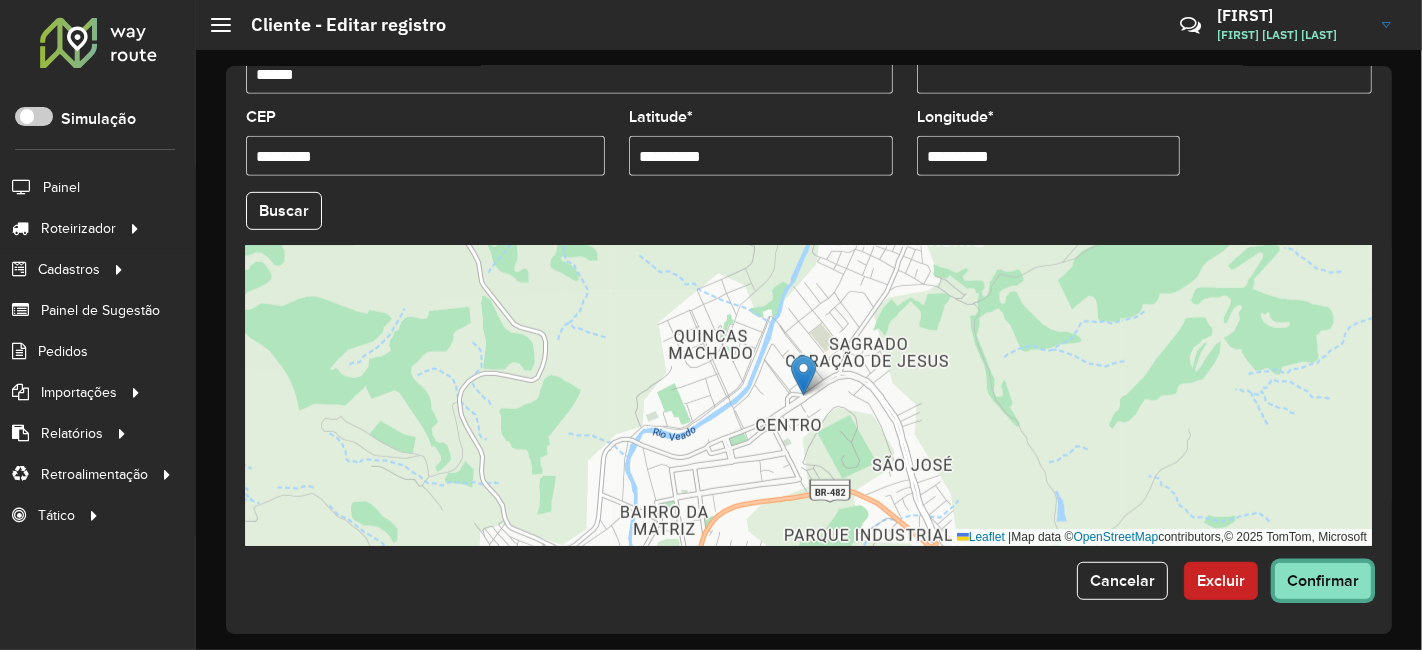click on "Confirmar" 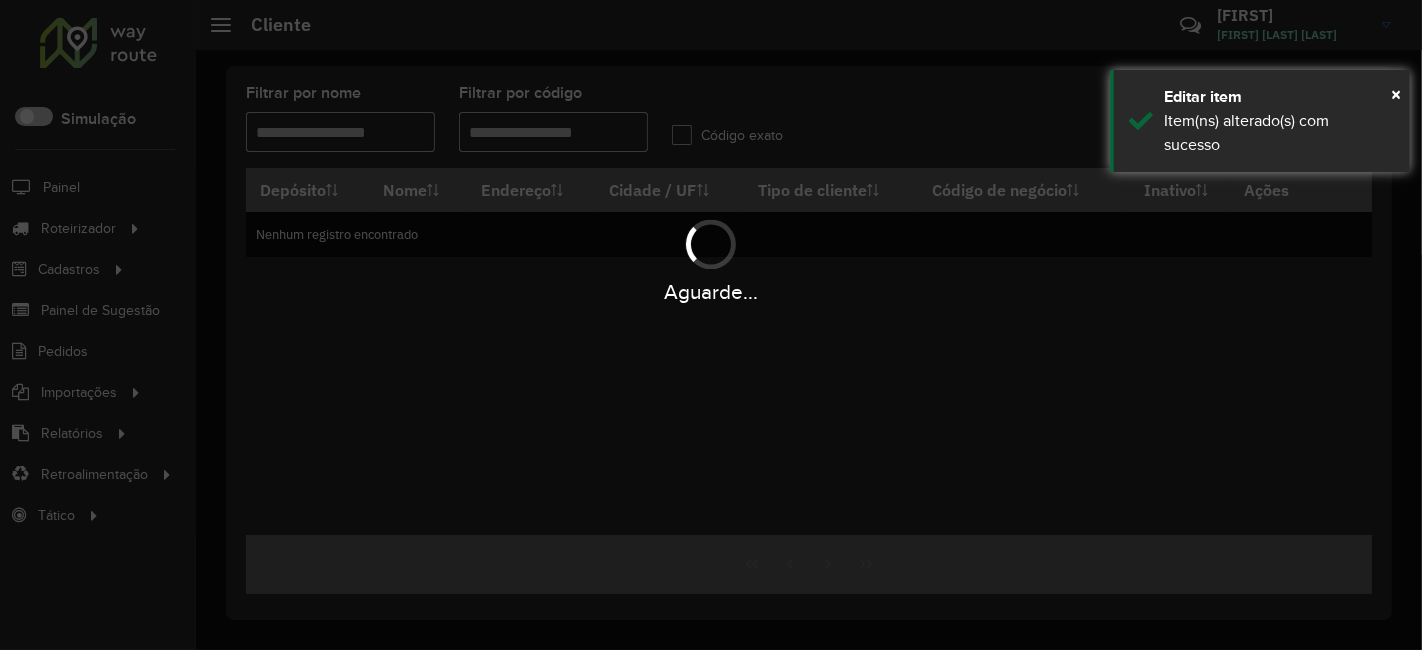 type on "*****" 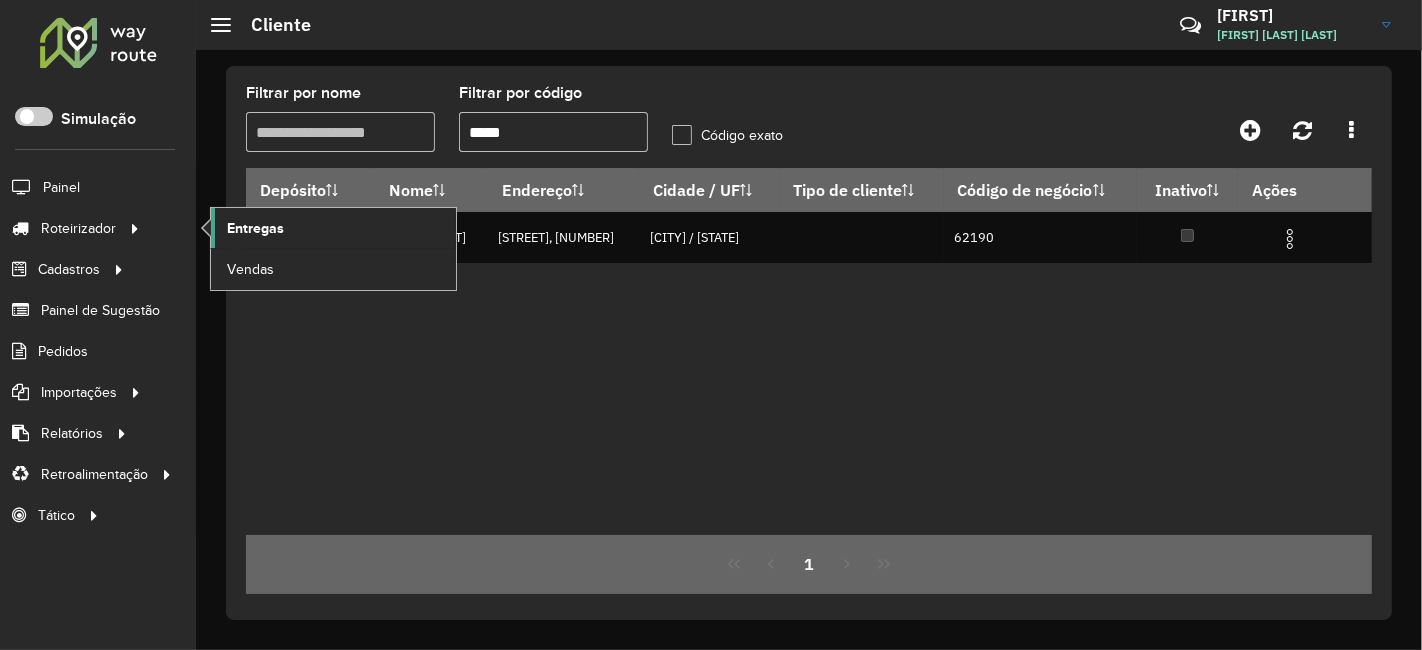 click on "Entregas" 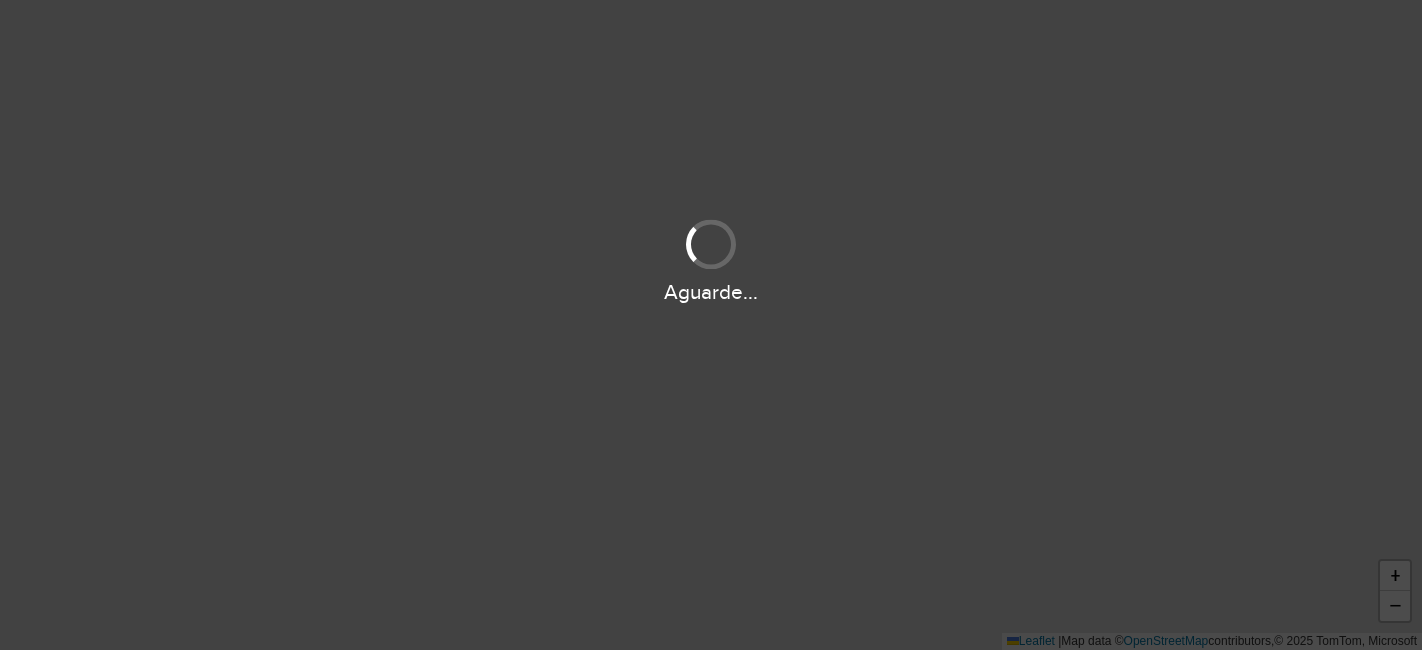 scroll, scrollTop: 0, scrollLeft: 0, axis: both 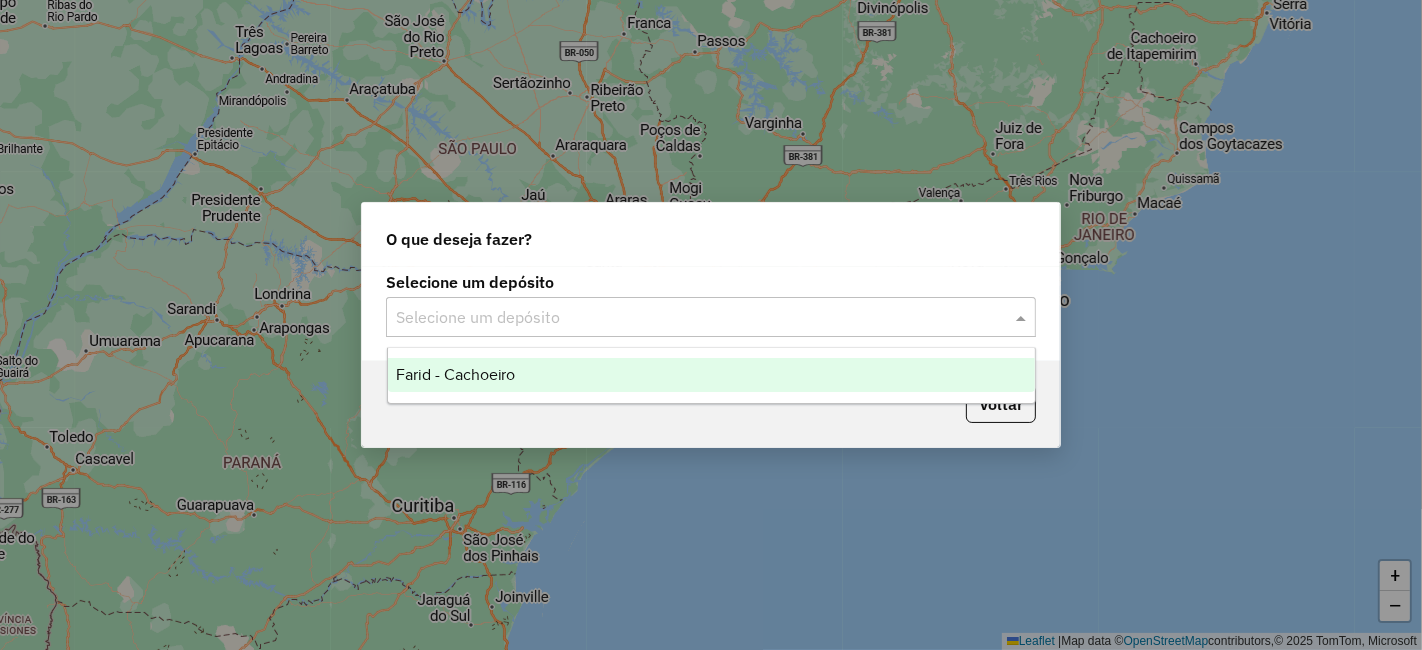 click 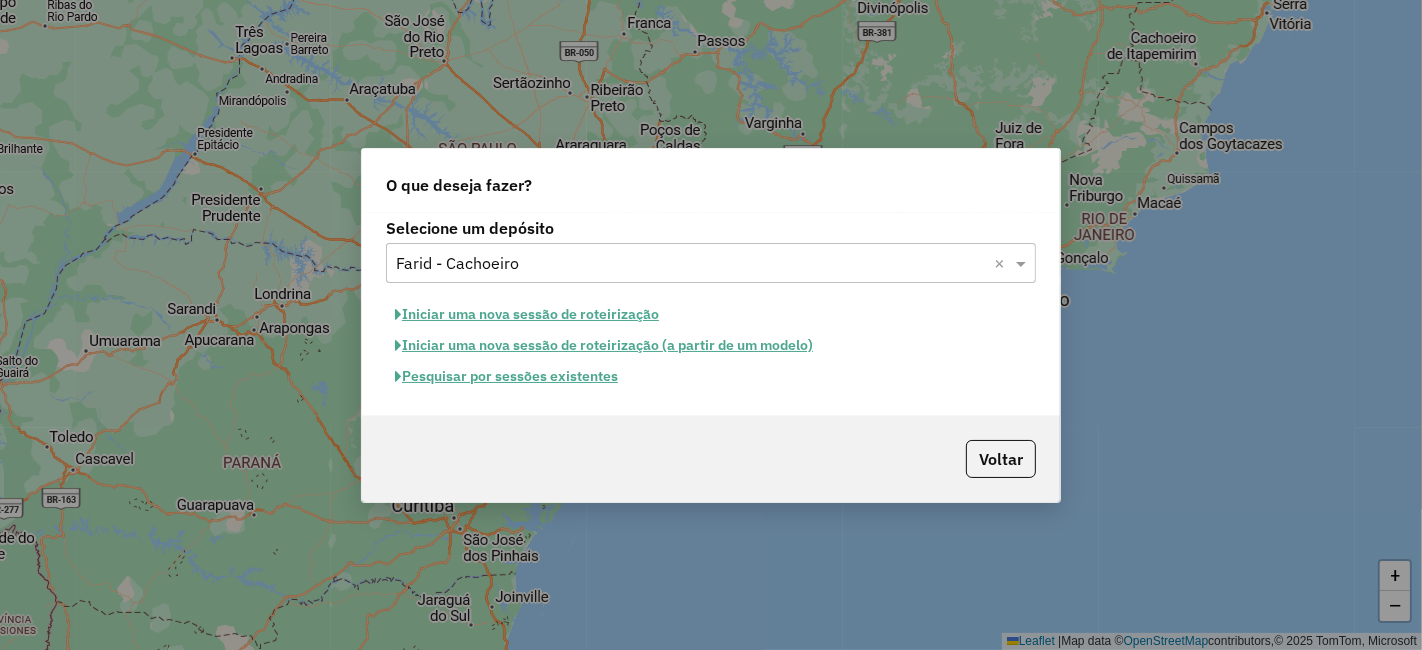 click on "Pesquisar por sessões existentes" 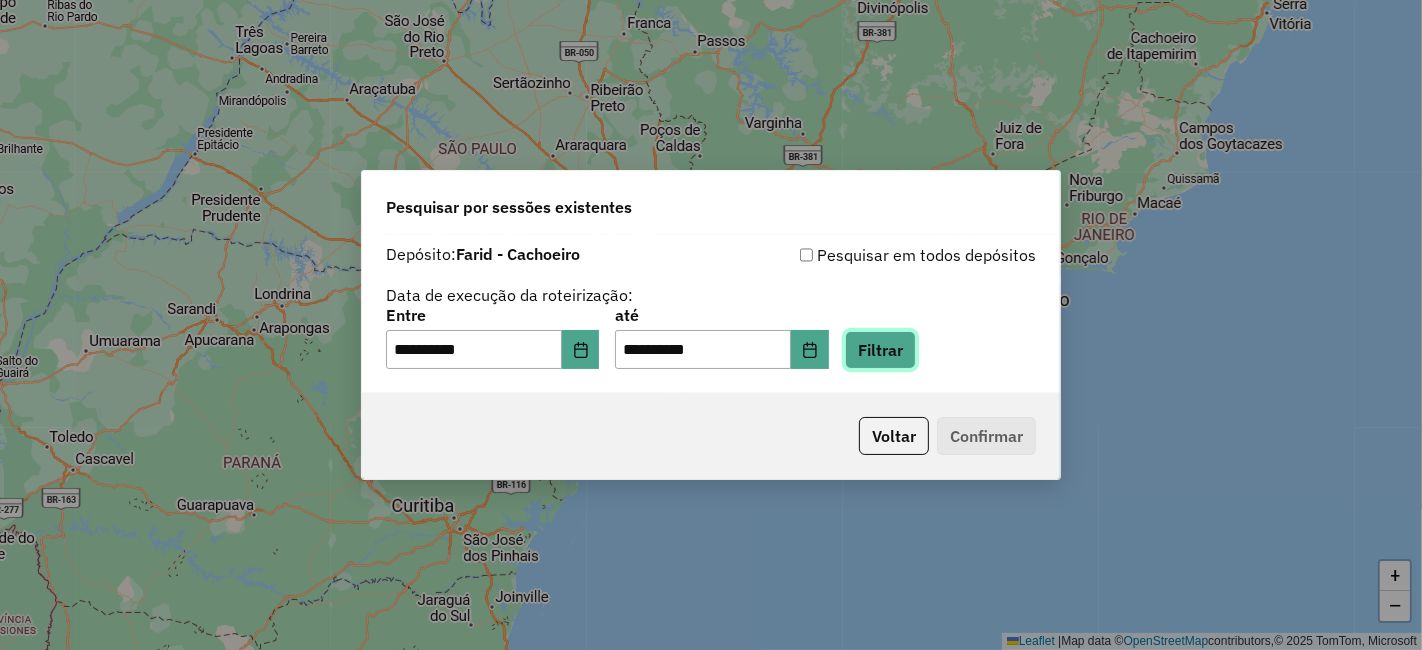 click on "Filtrar" 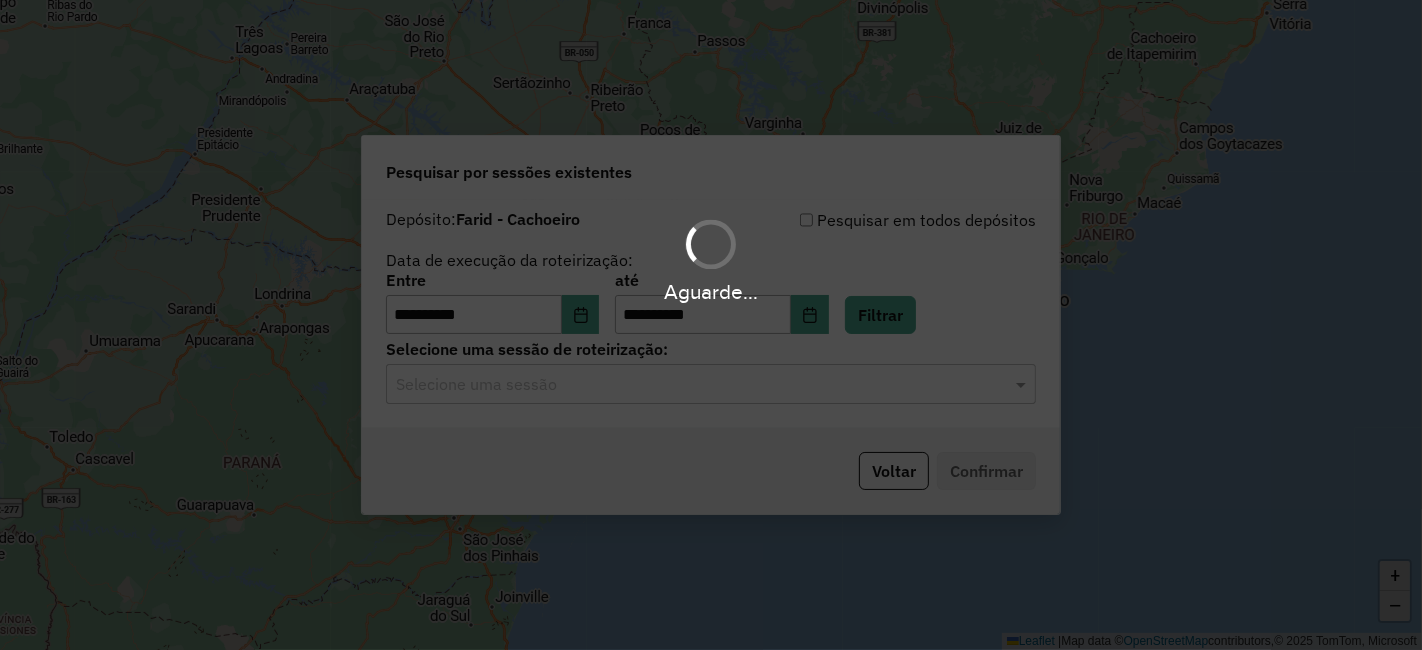 click on "**********" at bounding box center (711, 325) 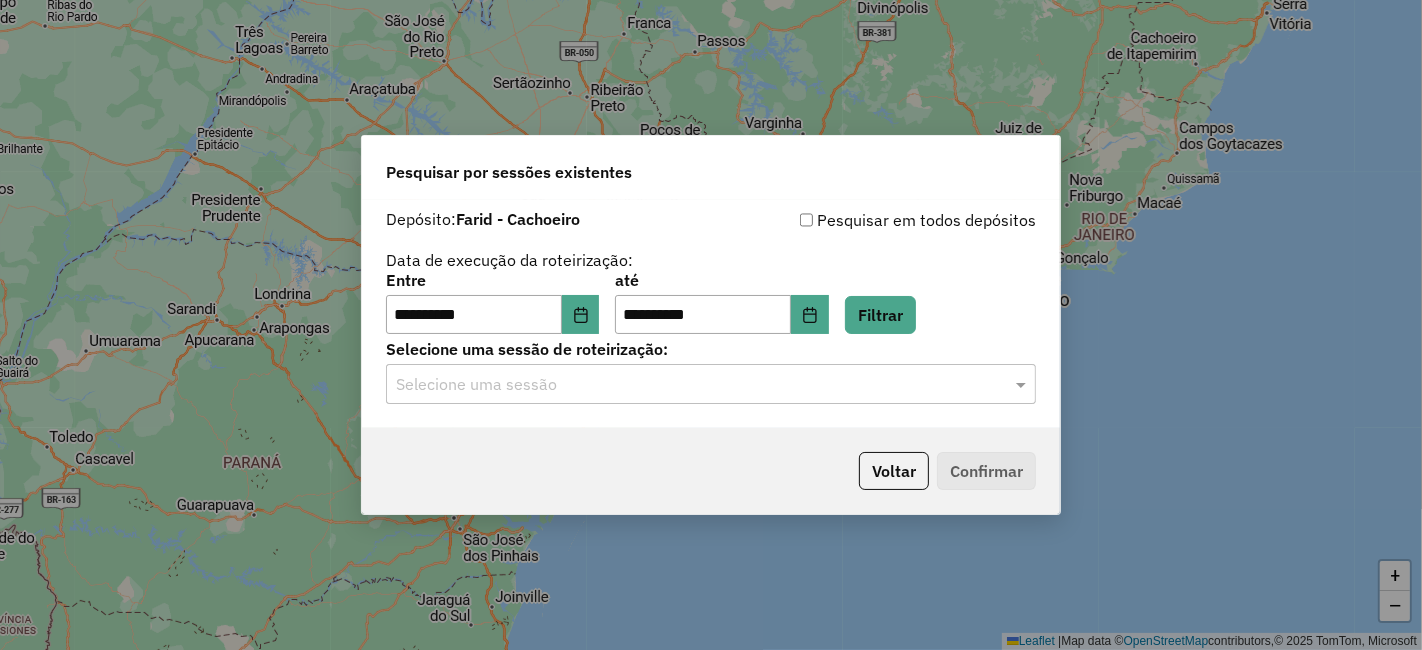 click on "Selecione uma sessão" 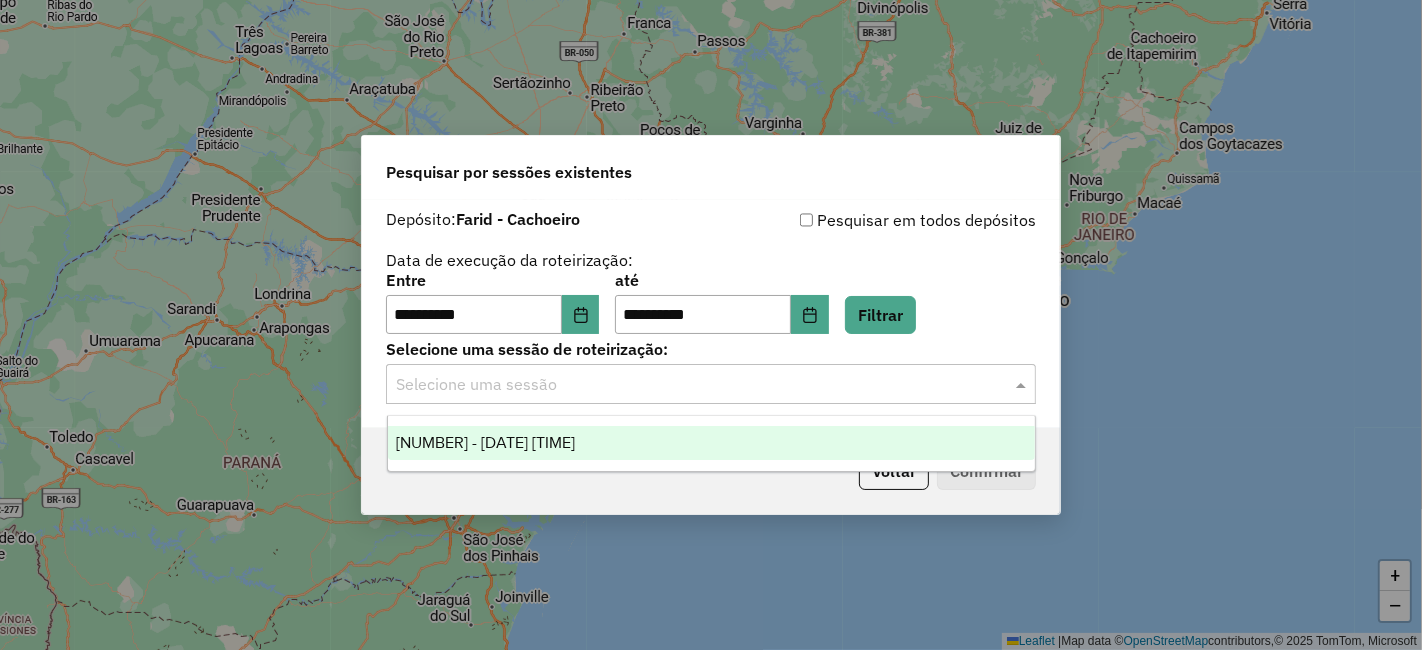 click on "975216 - 06/08/2025 17:17" at bounding box center (711, 443) 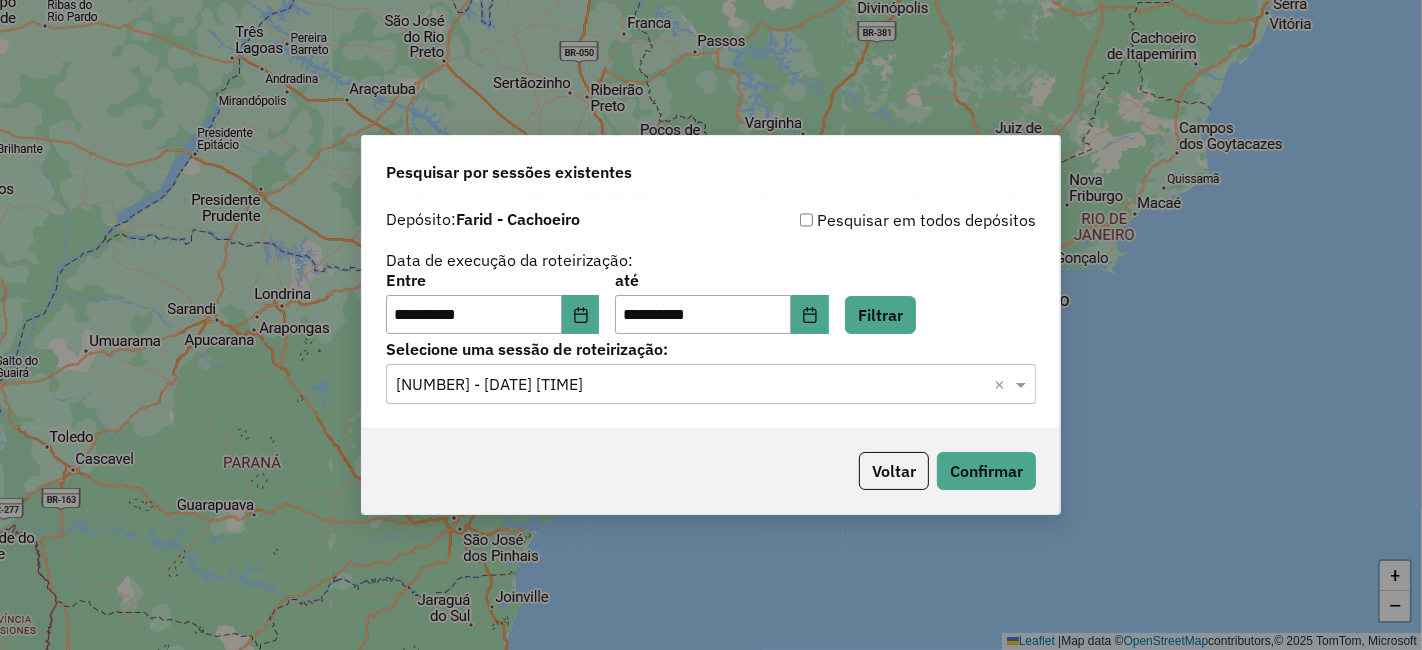 click on "Voltar   Confirmar" 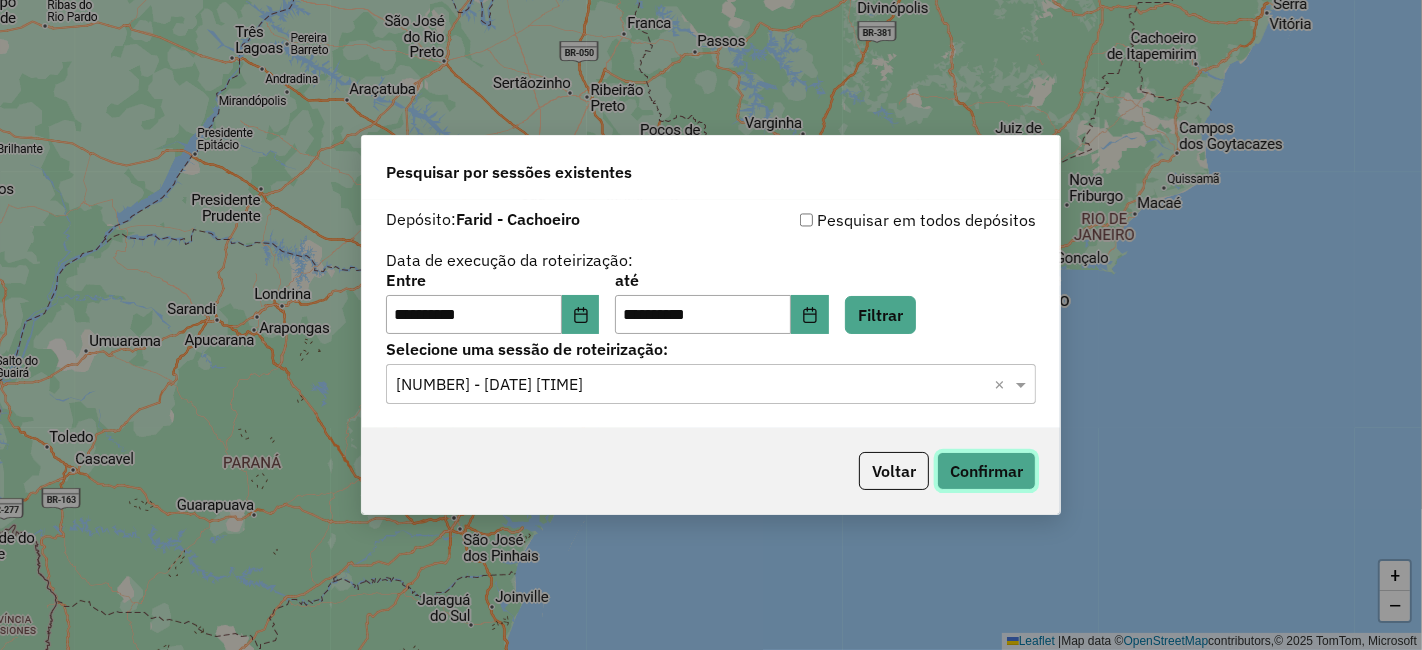 click on "Confirmar" 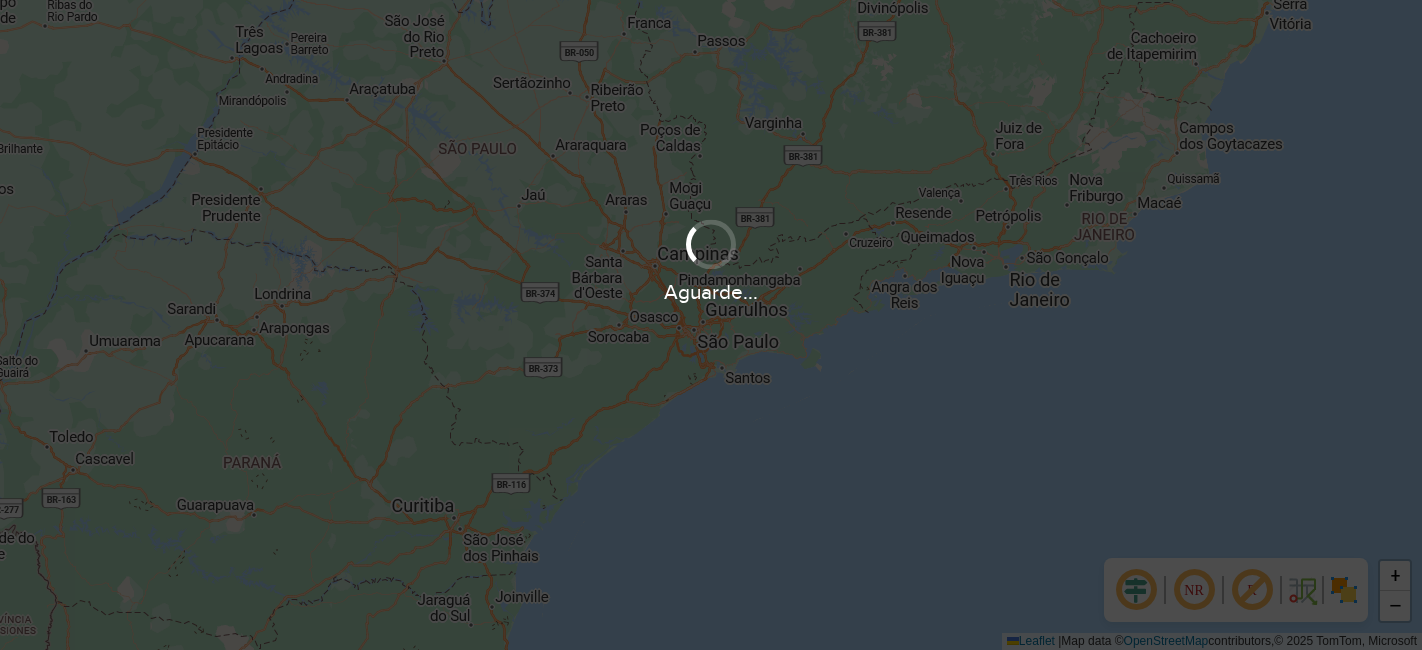 scroll, scrollTop: 0, scrollLeft: 0, axis: both 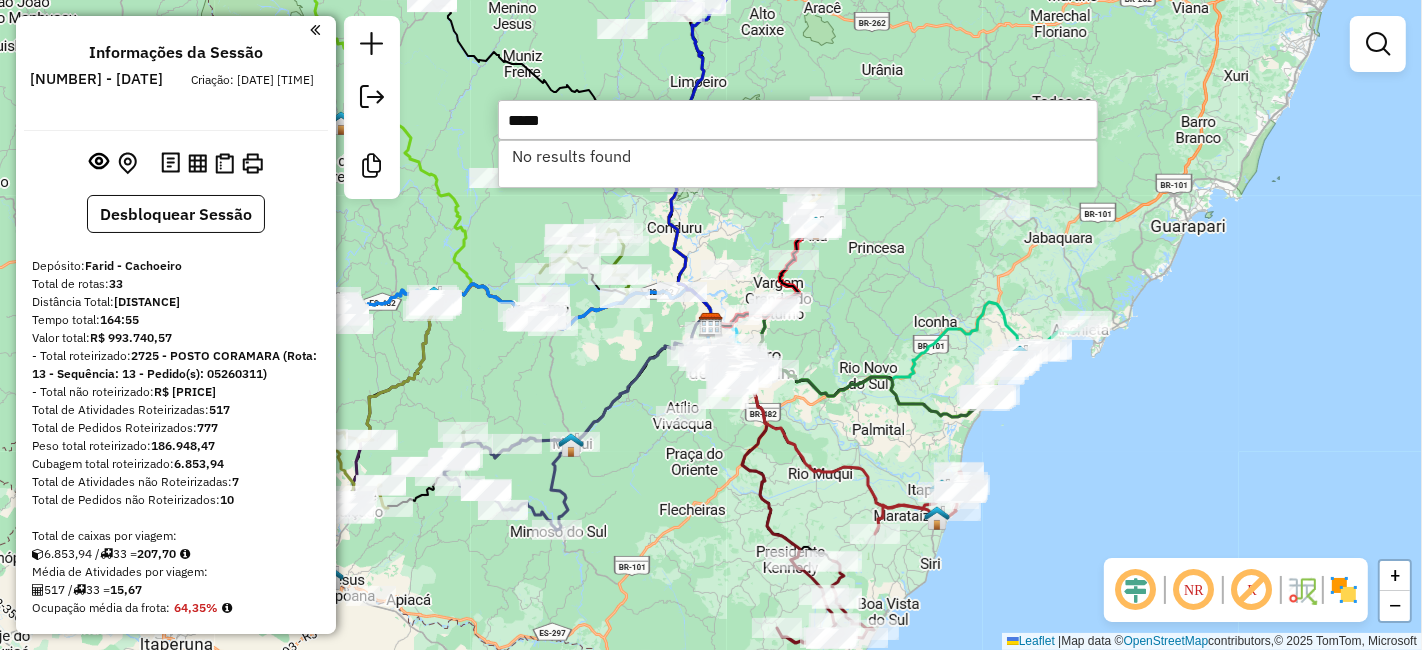 type on "*****" 